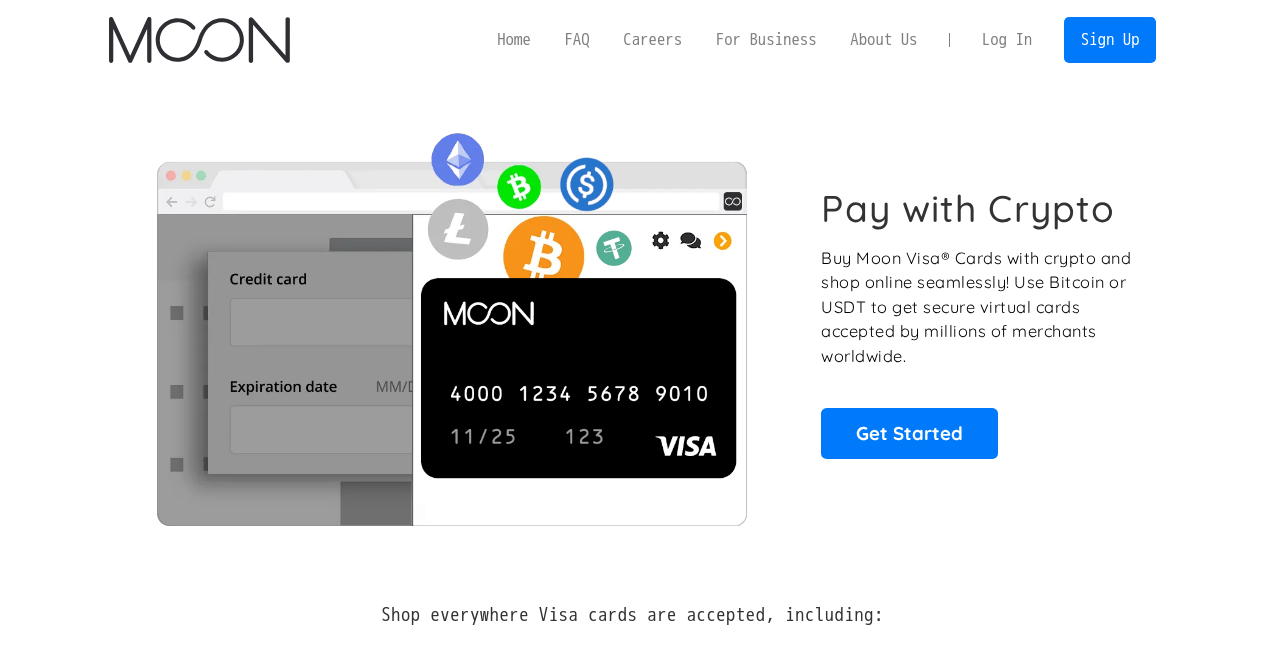 scroll, scrollTop: 0, scrollLeft: 0, axis: both 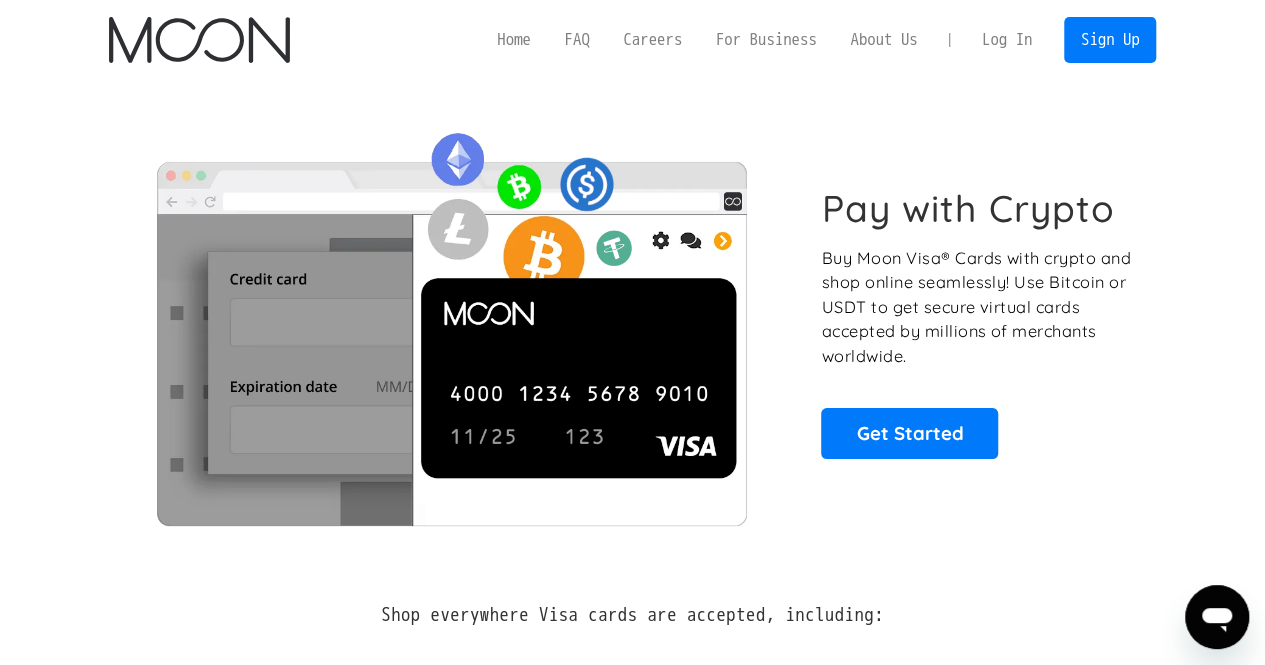 drag, startPoint x: 30, startPoint y: 366, endPoint x: 58, endPoint y: 391, distance: 37.536648 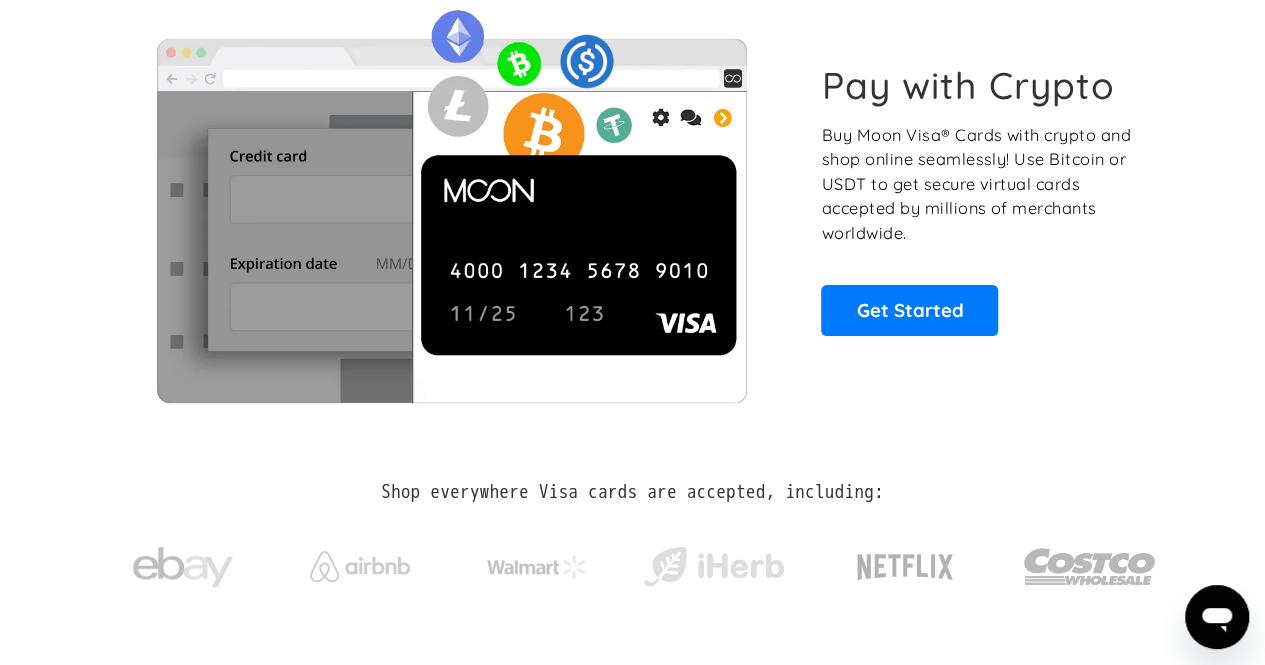 scroll, scrollTop: 100, scrollLeft: 0, axis: vertical 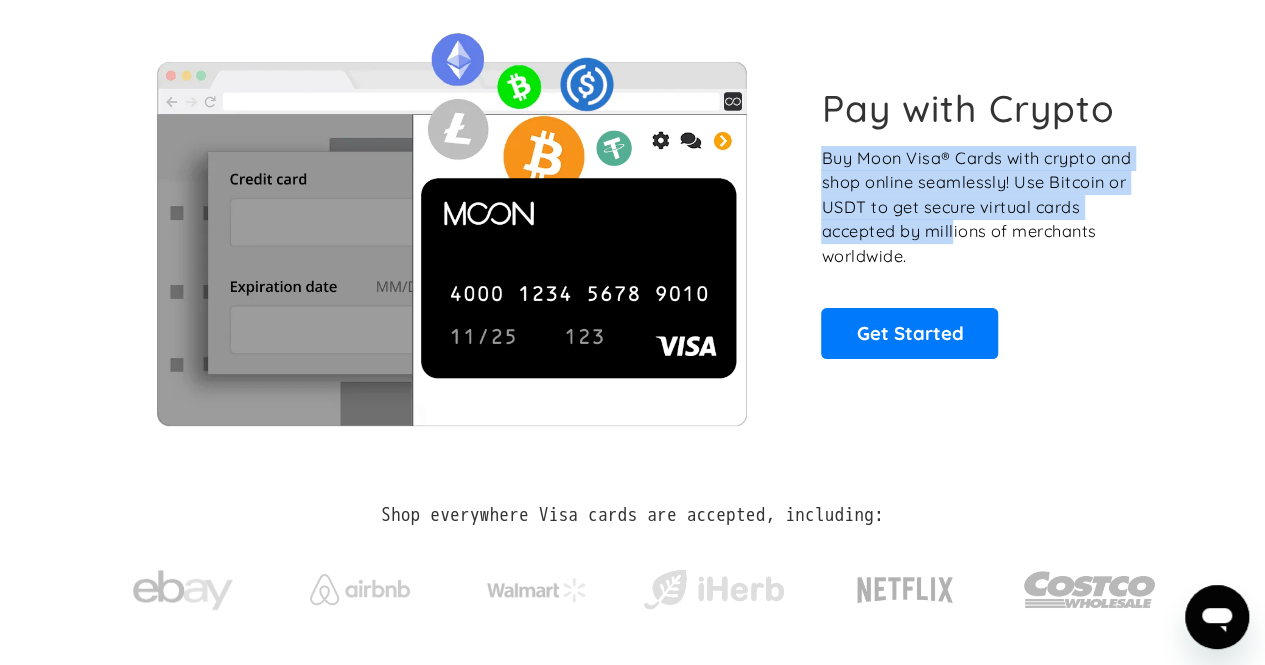 drag, startPoint x: 822, startPoint y: 157, endPoint x: 952, endPoint y: 241, distance: 154.77725 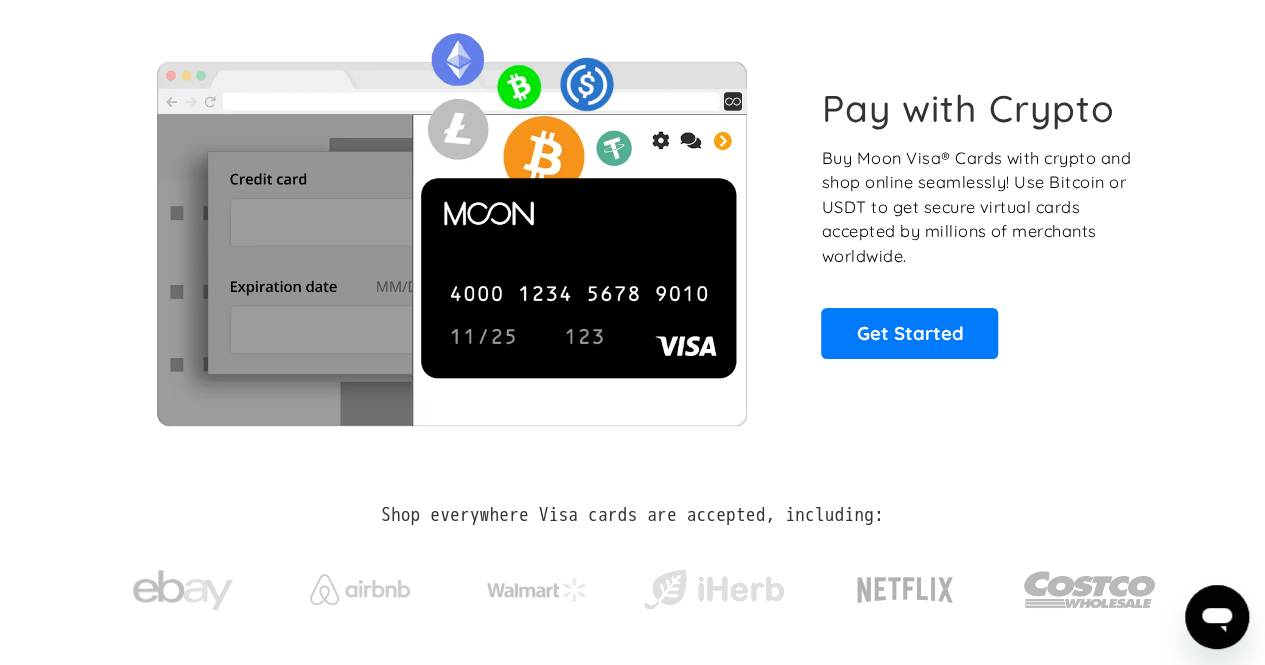 click on "Pay with Crypto Buy Moon Visa® Cards with crypto and shop online seamlessly! Use Bitcoin or USDT to get secure virtual cards accepted by millions of merchants worldwide. Get Started" at bounding box center (977, 222) 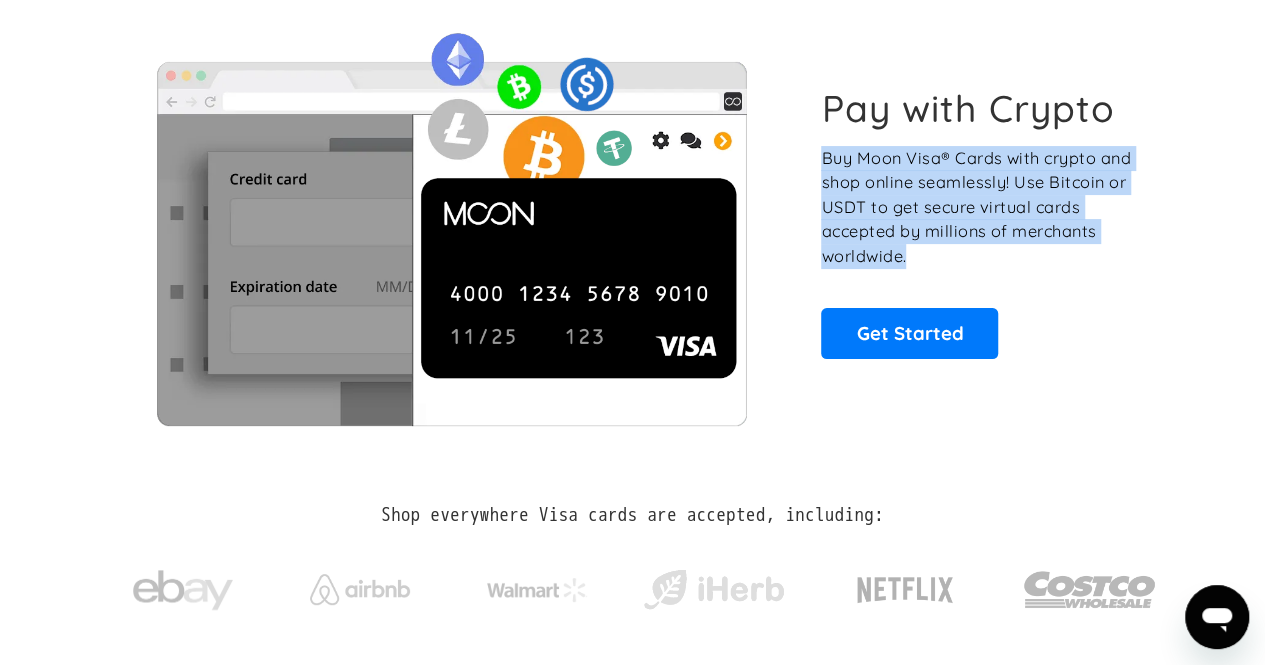 drag, startPoint x: 939, startPoint y: 263, endPoint x: 818, endPoint y: 154, distance: 162.85576 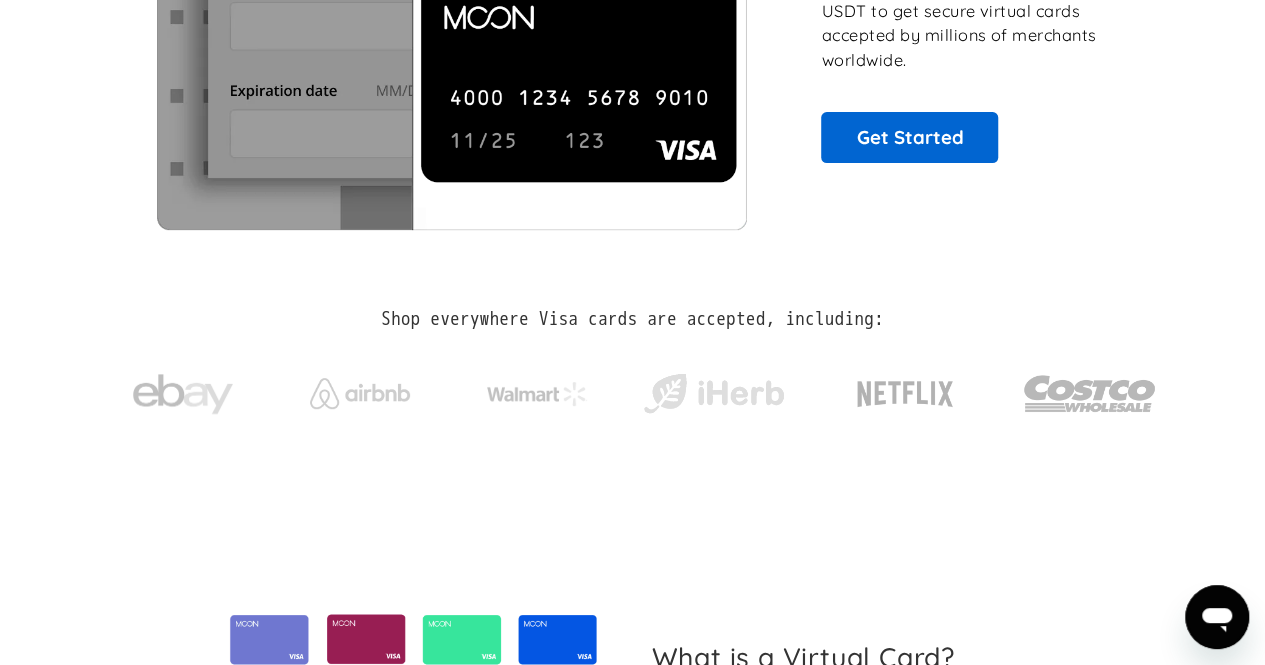 scroll, scrollTop: 300, scrollLeft: 0, axis: vertical 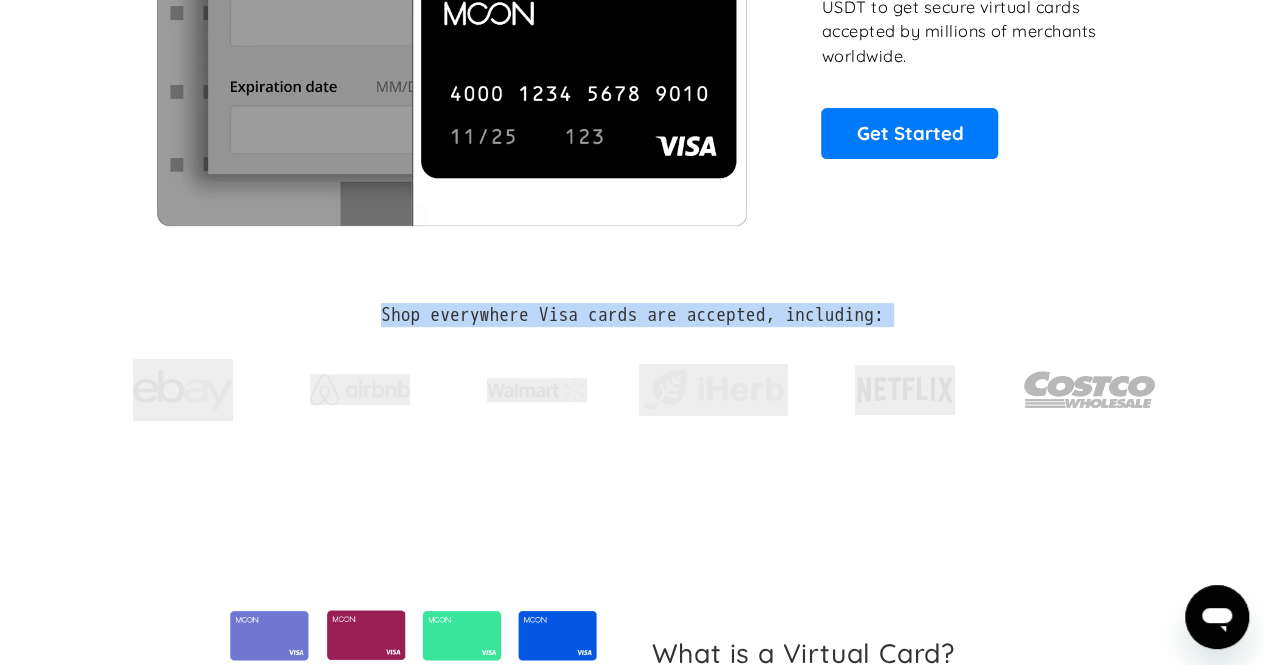 drag, startPoint x: 355, startPoint y: 313, endPoint x: 942, endPoint y: 323, distance: 587.08514 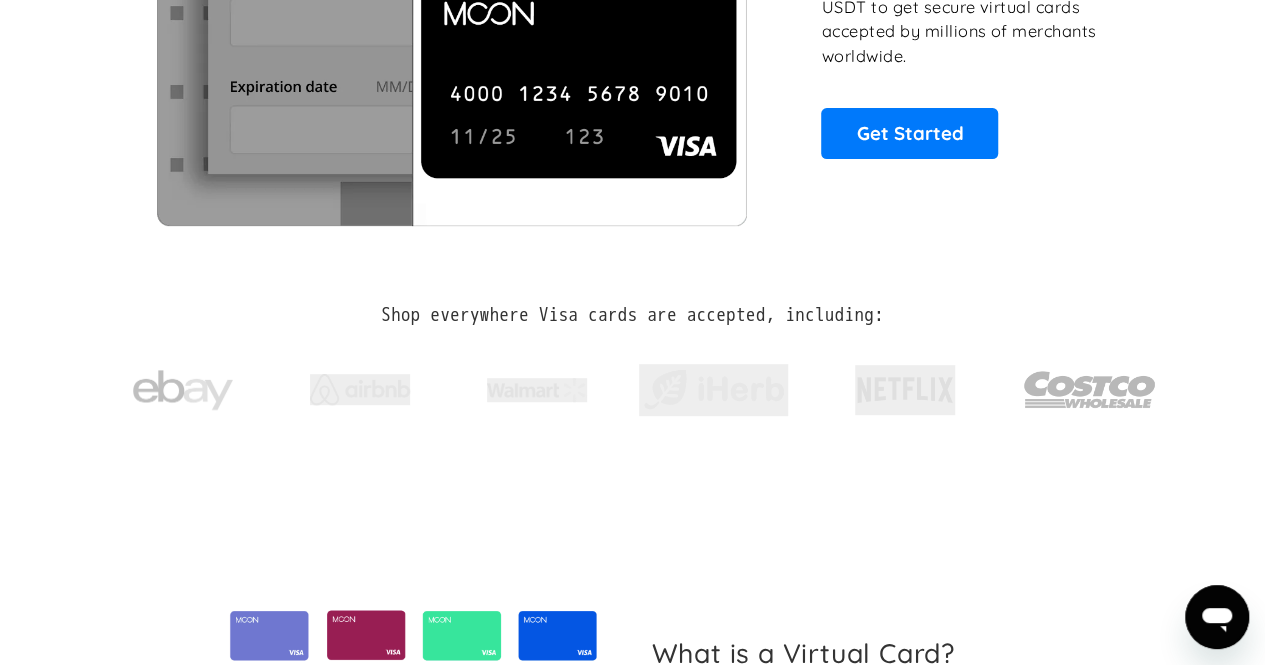 drag, startPoint x: 972, startPoint y: 309, endPoint x: 310, endPoint y: 283, distance: 662.5104 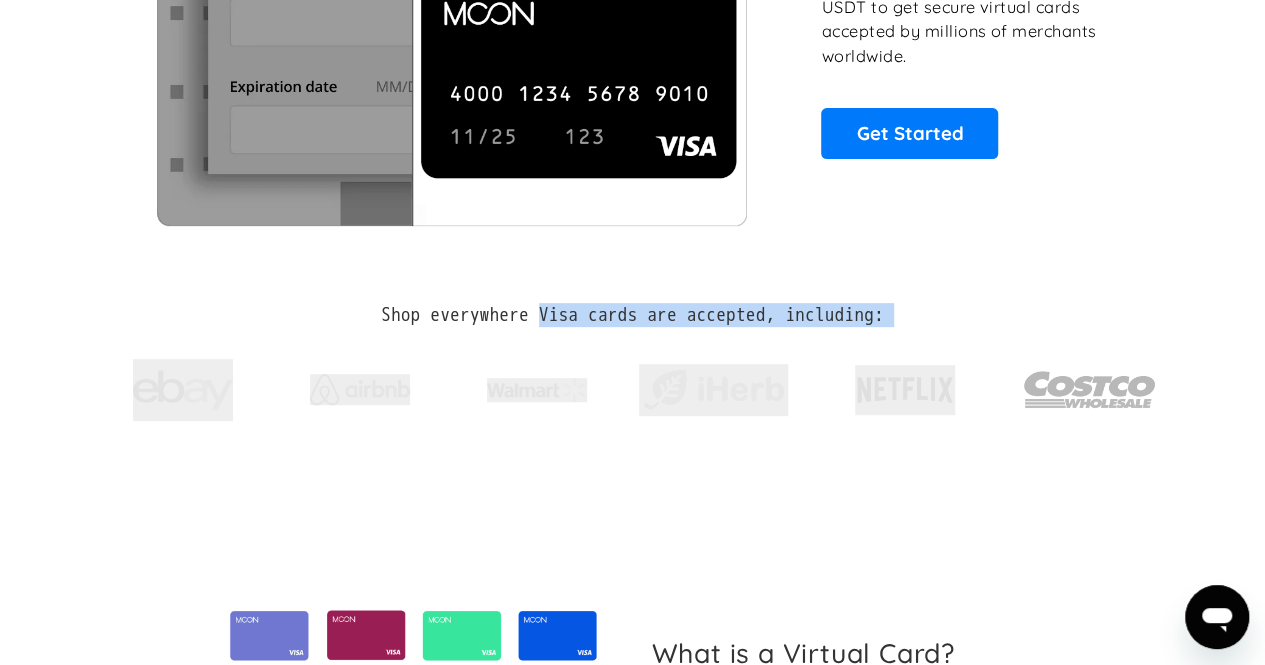 drag, startPoint x: 532, startPoint y: 316, endPoint x: 942, endPoint y: 321, distance: 410.0305 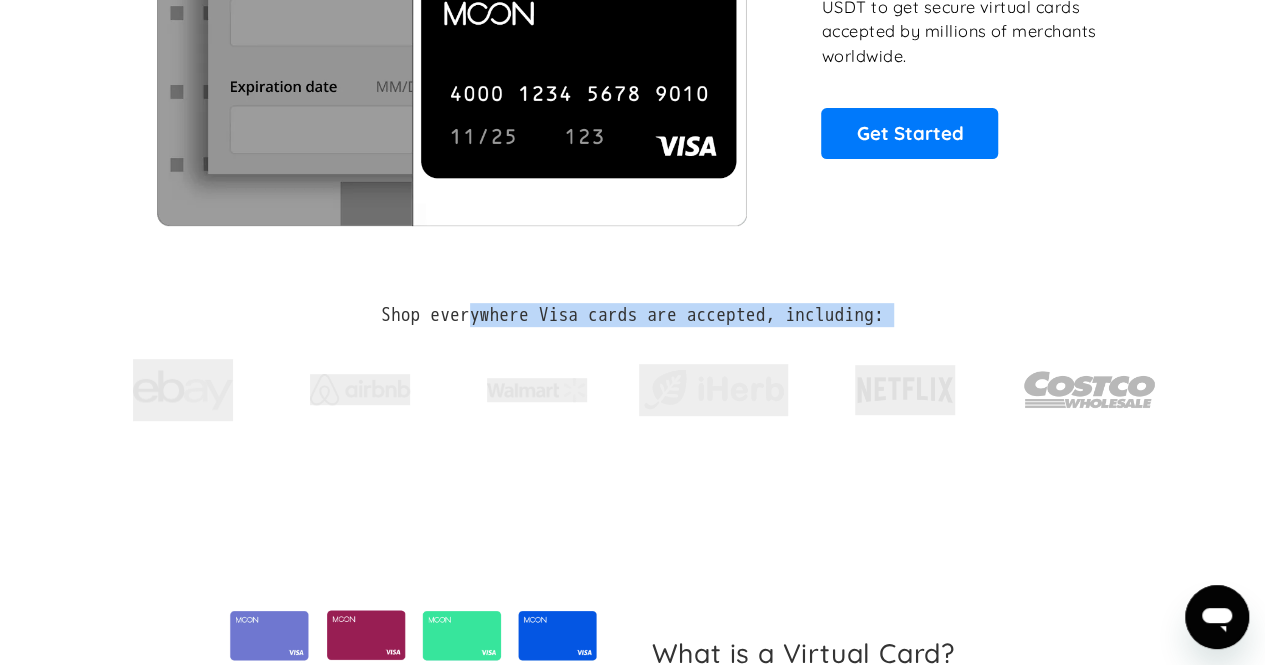 drag, startPoint x: 946, startPoint y: 315, endPoint x: 455, endPoint y: 287, distance: 491.79773 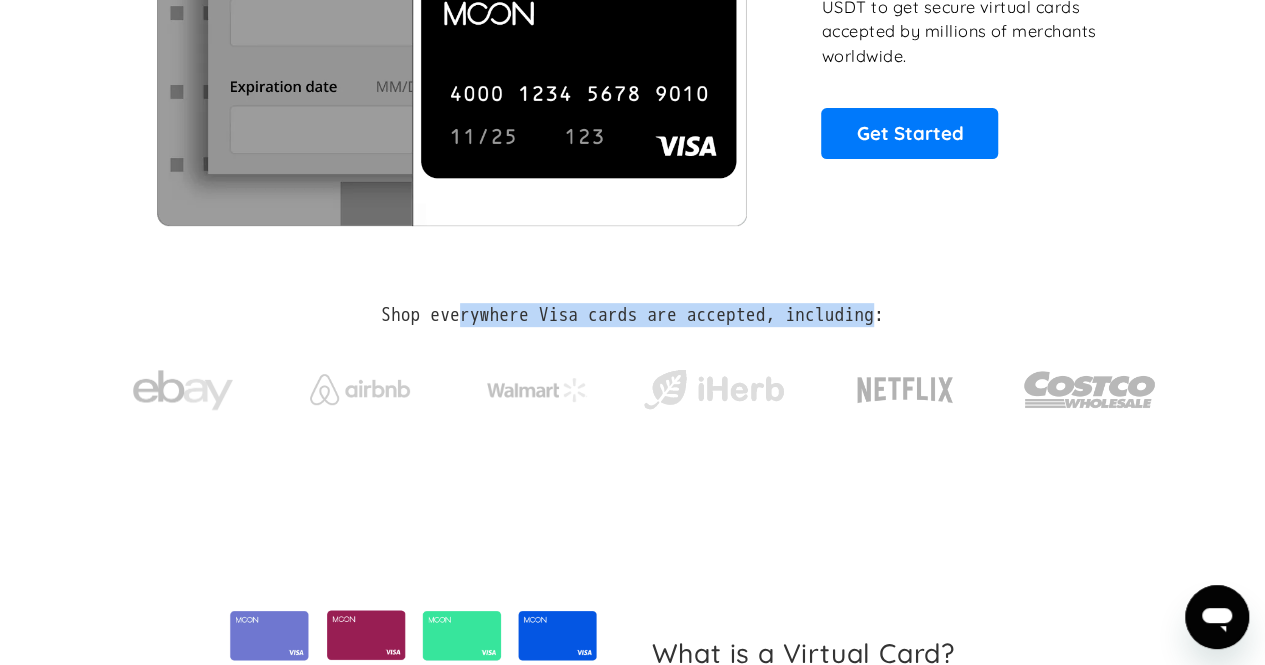 drag, startPoint x: 442, startPoint y: 288, endPoint x: 961, endPoint y: 297, distance: 519.078 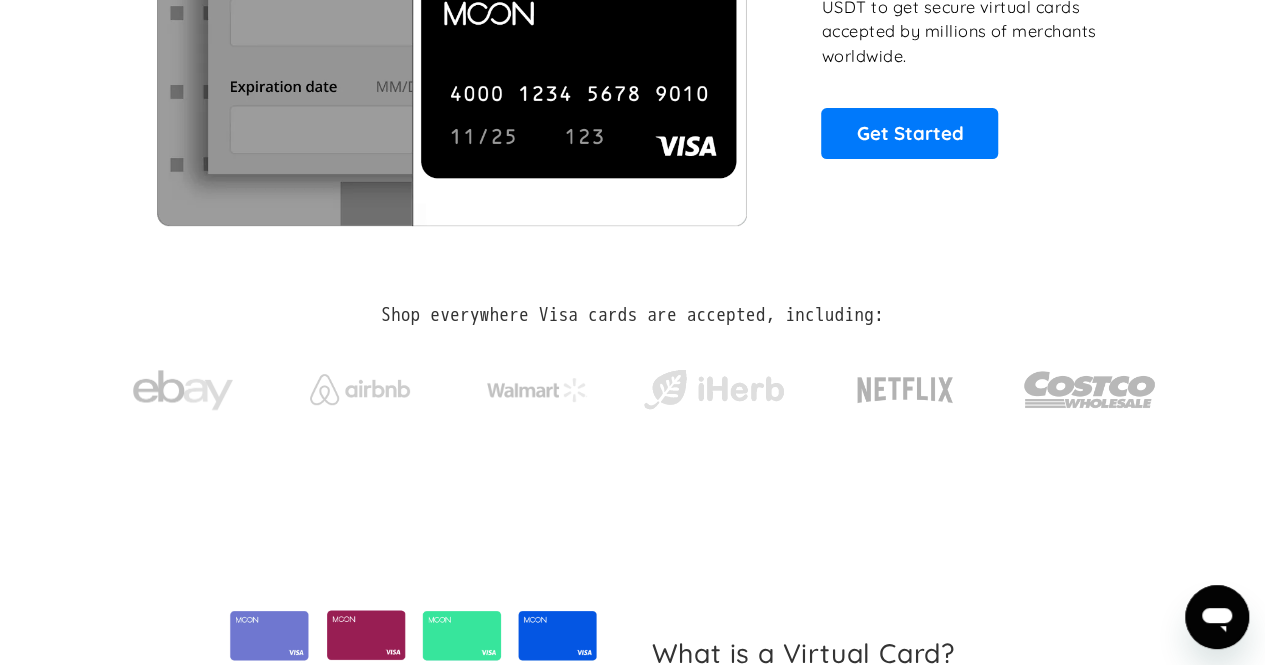click on "Shop everywhere Visa cards are accepted, including:" at bounding box center (633, 371) 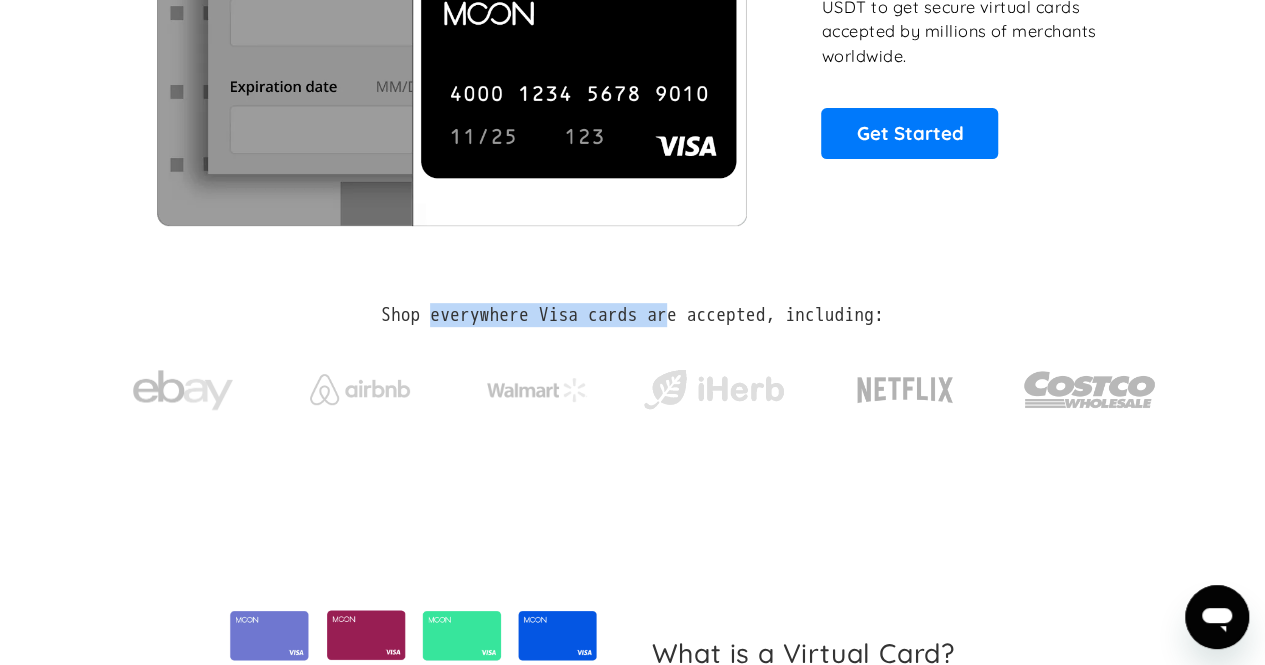 drag, startPoint x: 412, startPoint y: 311, endPoint x: 743, endPoint y: 311, distance: 331 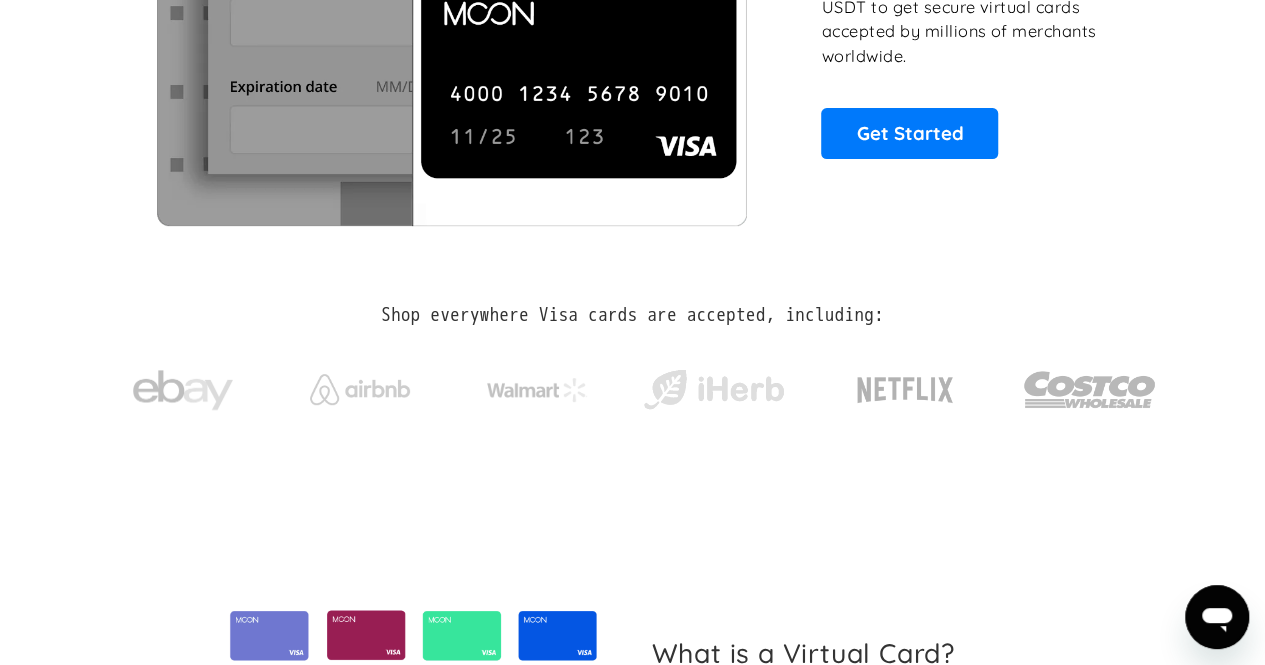 click on "Shop everywhere Visa cards are accepted, including:" at bounding box center [632, 315] 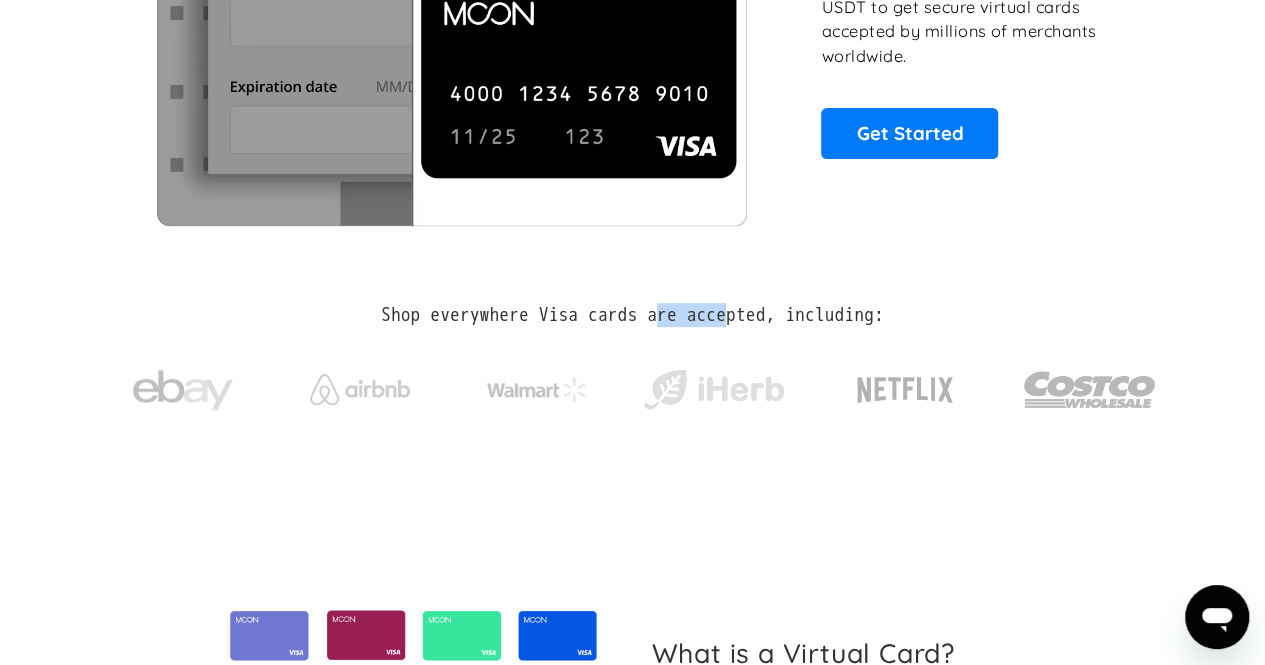drag, startPoint x: 714, startPoint y: 314, endPoint x: 793, endPoint y: 315, distance: 79.00633 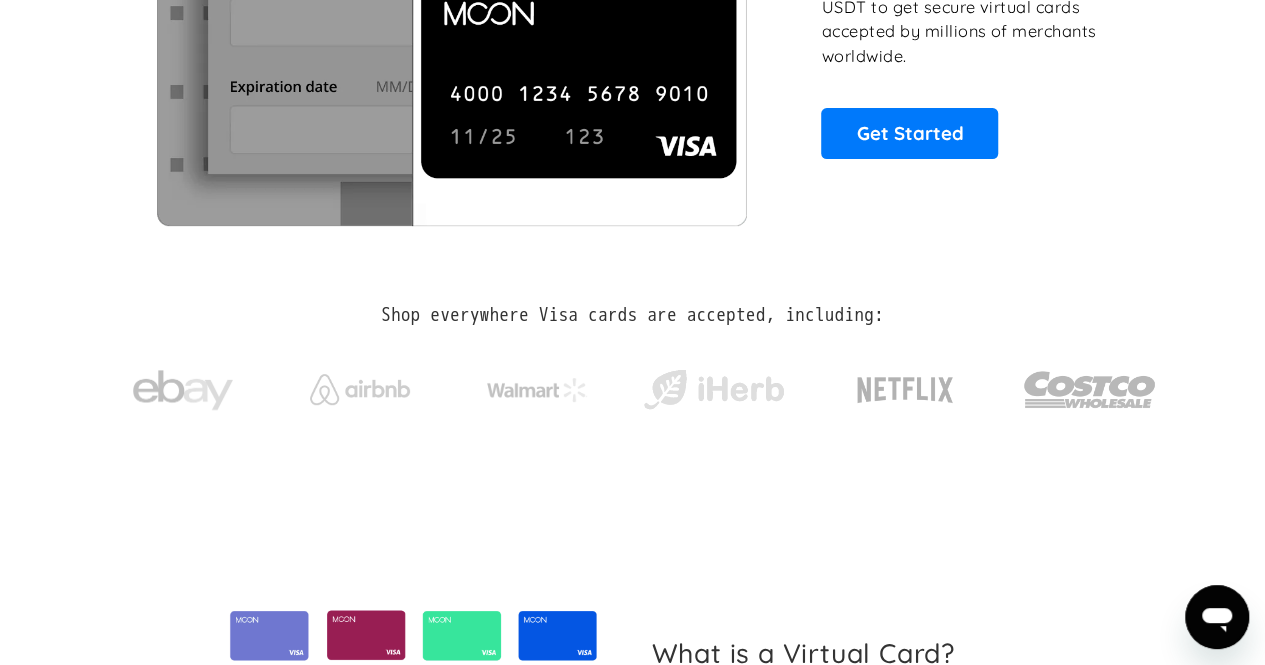 click on "Shop everywhere Visa cards are accepted, including:" at bounding box center (633, 371) 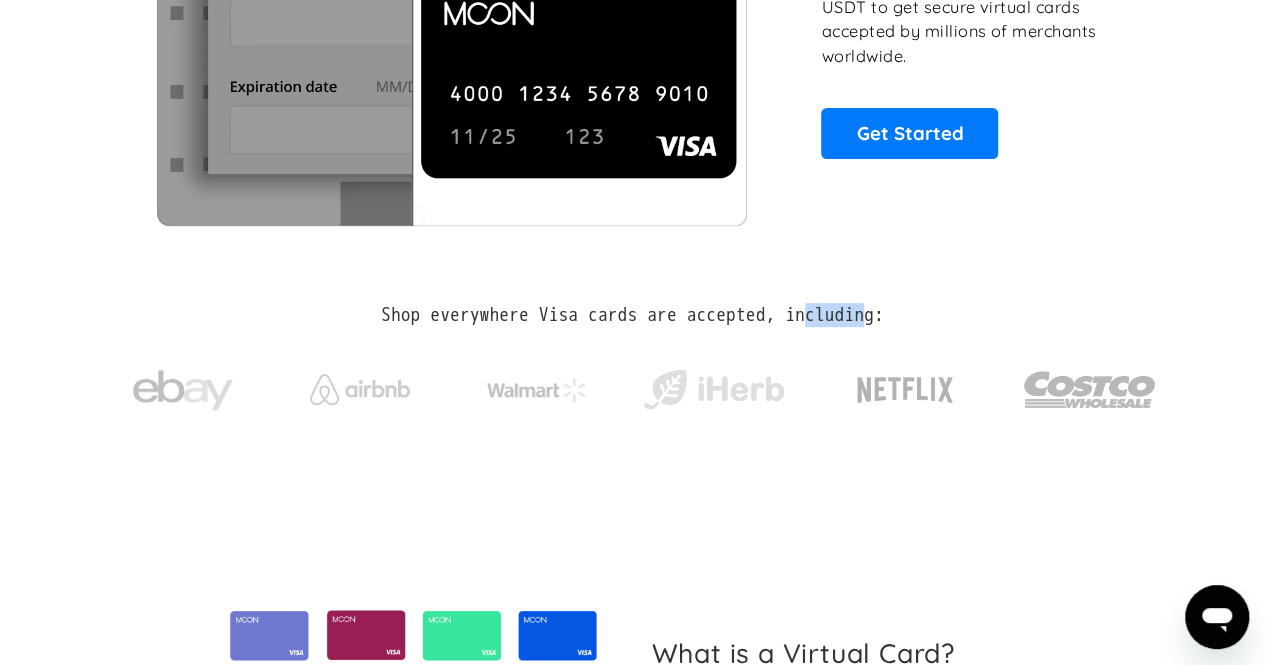 drag, startPoint x: 828, startPoint y: 313, endPoint x: 969, endPoint y: 315, distance: 141.01419 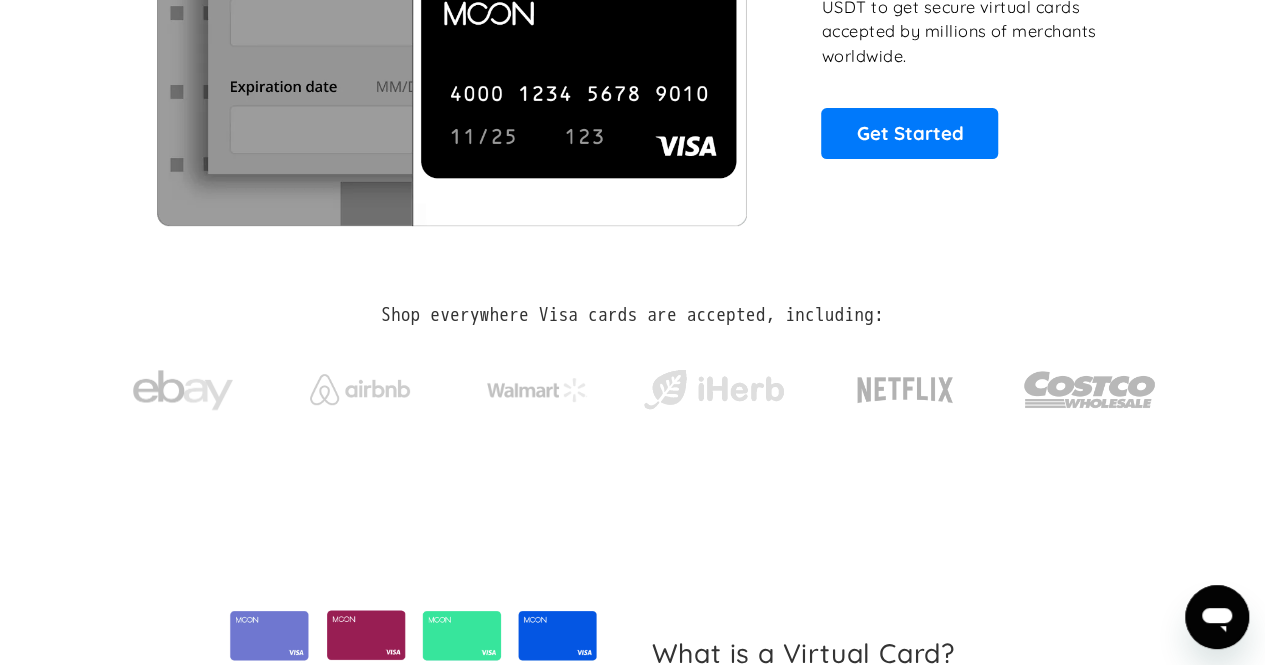 click on "Shop everywhere Visa cards are accepted, including:" at bounding box center (633, 371) 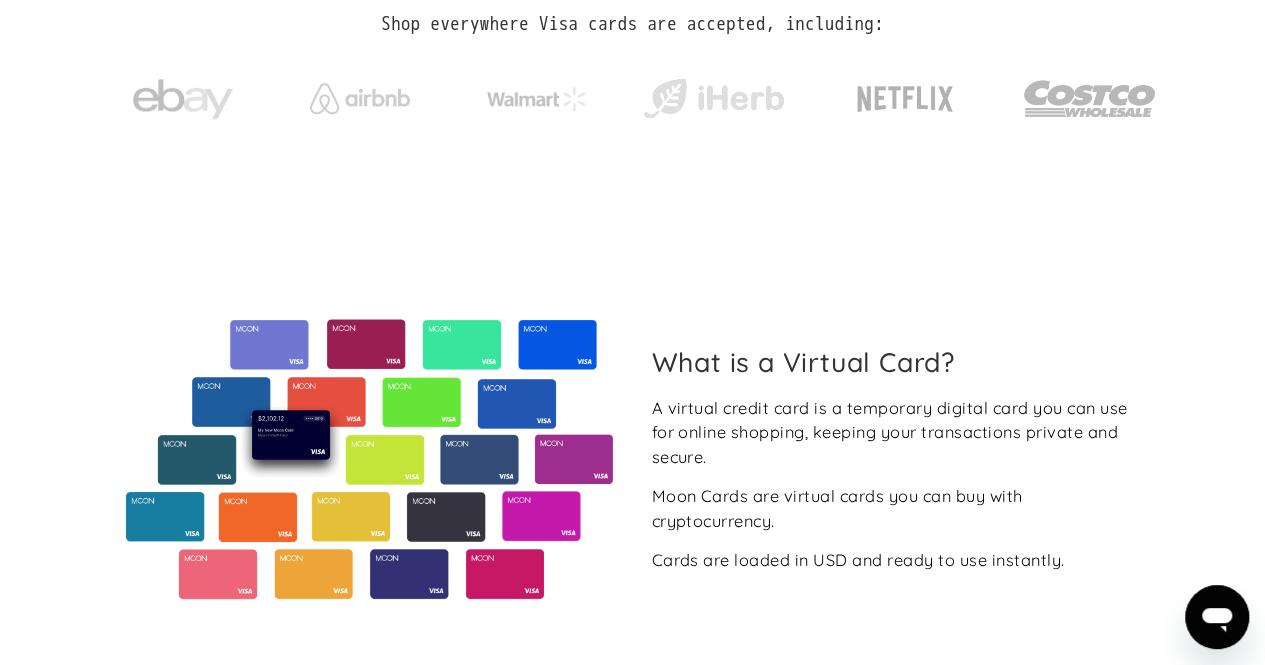 scroll, scrollTop: 600, scrollLeft: 0, axis: vertical 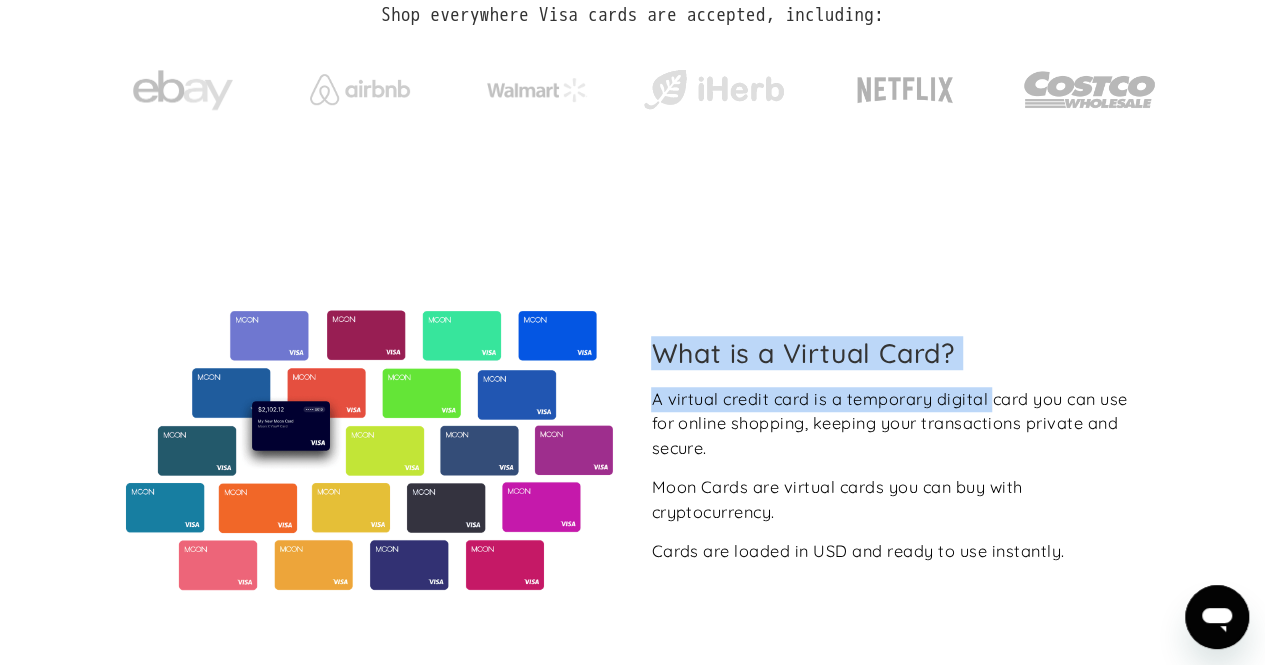 drag, startPoint x: 660, startPoint y: 351, endPoint x: 1014, endPoint y: 381, distance: 355.26892 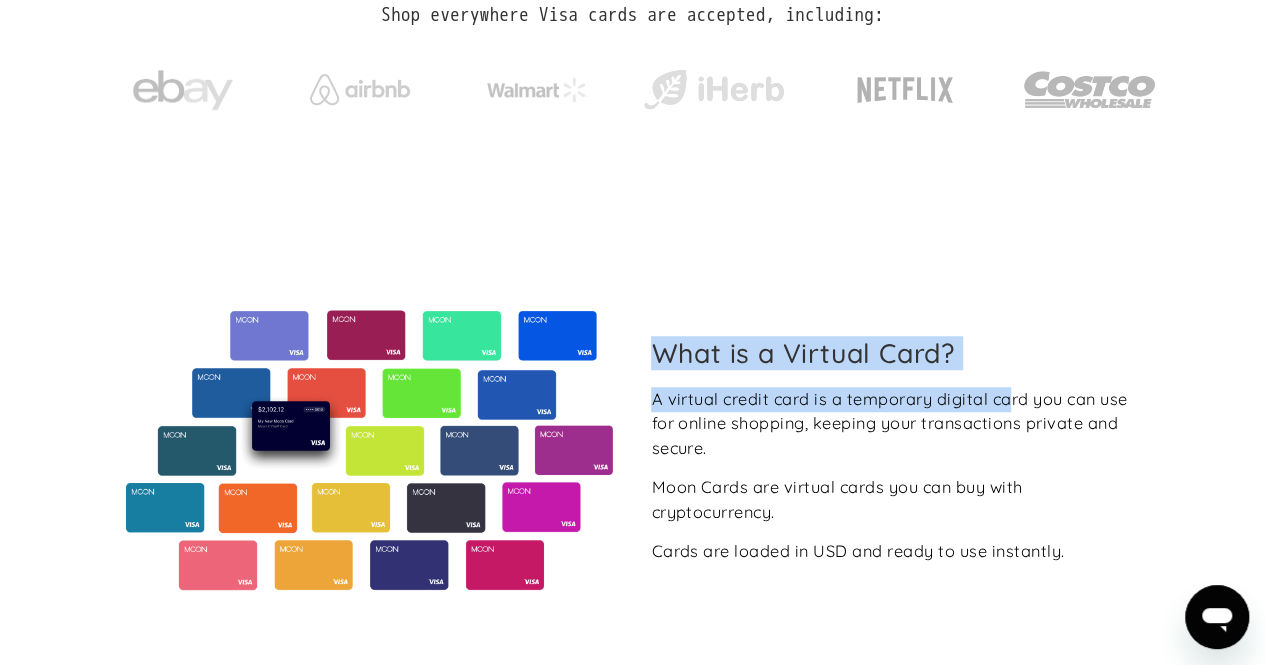 click on "What is a Virtual Card? A virtual credit card is a temporary digital card you can use for online shopping, keeping your transactions private and secure. Moon Cards are virtual cards you can buy with cryptocurrency. Cards are loaded in USD and ready to use instantly." at bounding box center [633, 450] 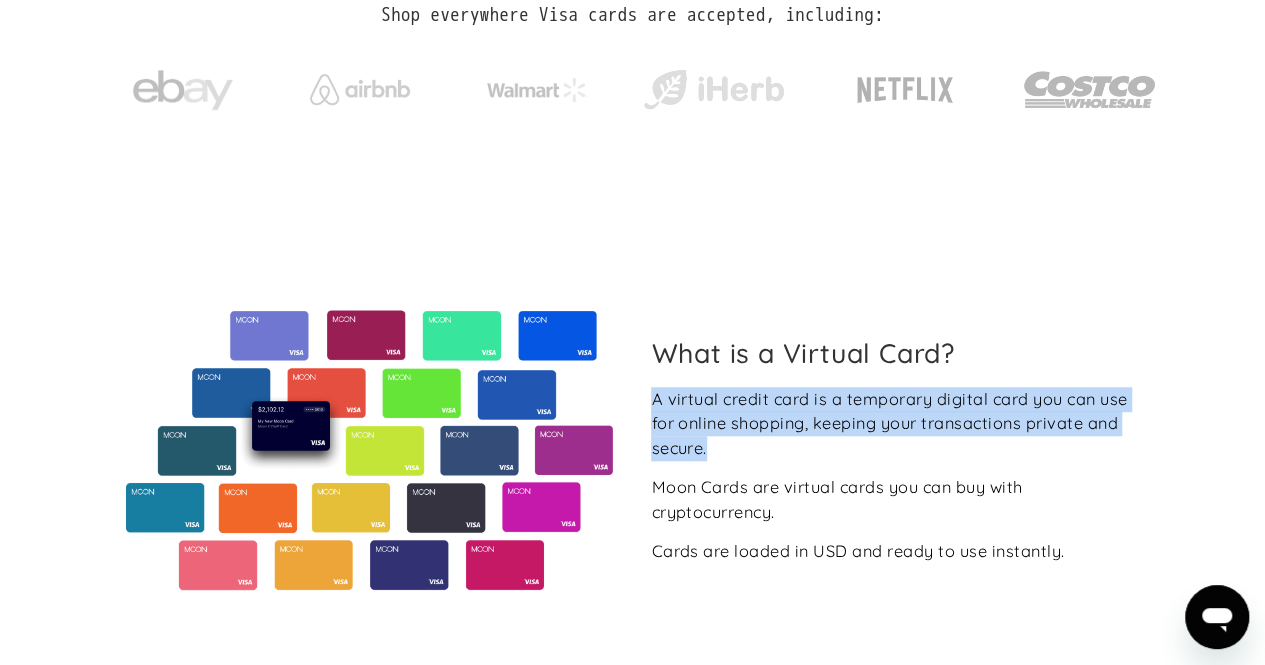 drag, startPoint x: 636, startPoint y: 395, endPoint x: 1044, endPoint y: 455, distance: 412.38815 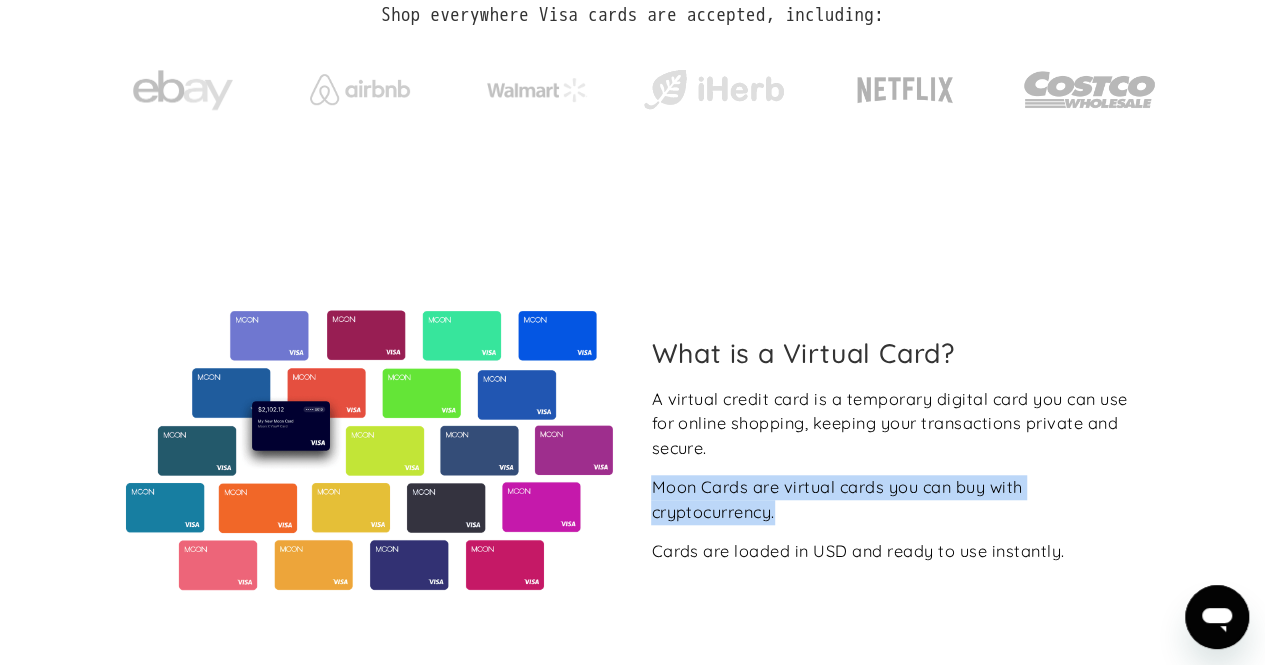 drag, startPoint x: 651, startPoint y: 482, endPoint x: 805, endPoint y: 520, distance: 158.61903 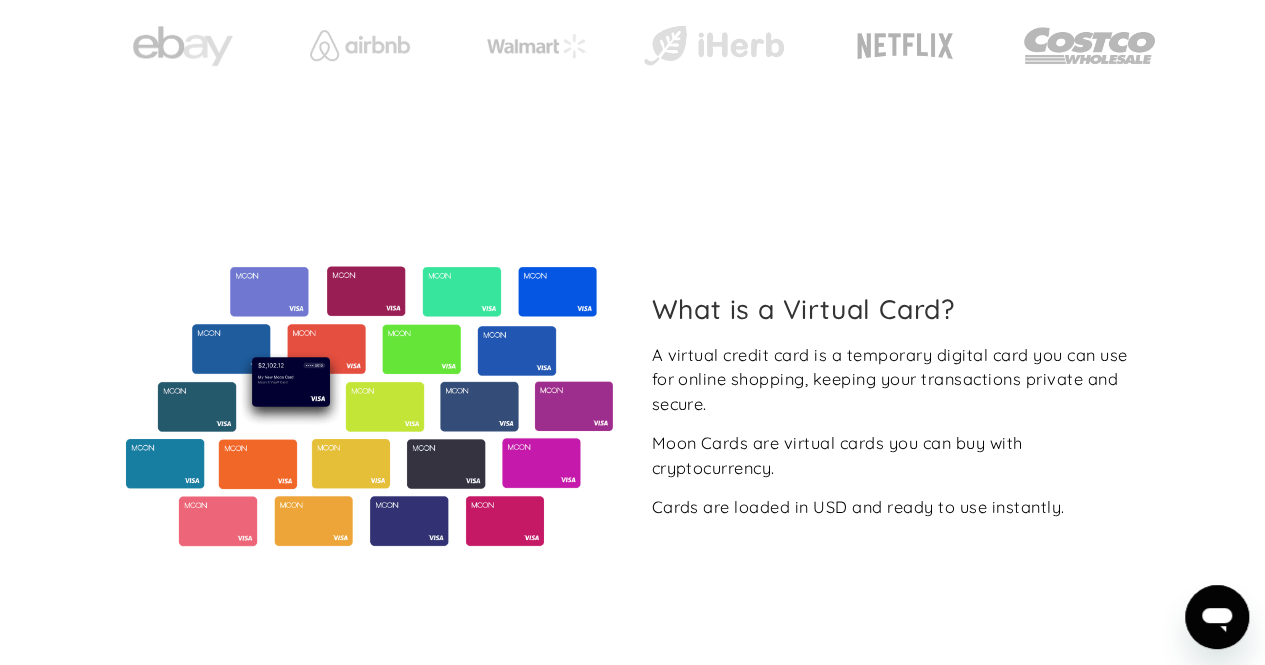 scroll, scrollTop: 800, scrollLeft: 0, axis: vertical 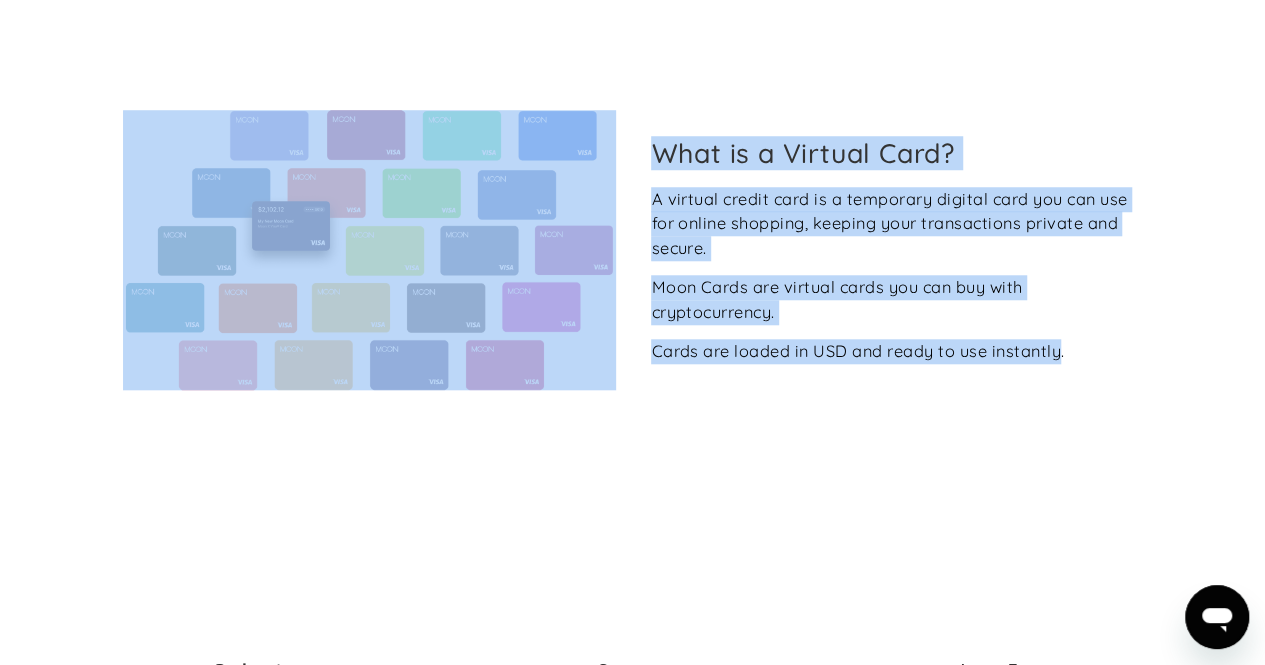 drag, startPoint x: 628, startPoint y: 339, endPoint x: 1065, endPoint y: 374, distance: 438.39935 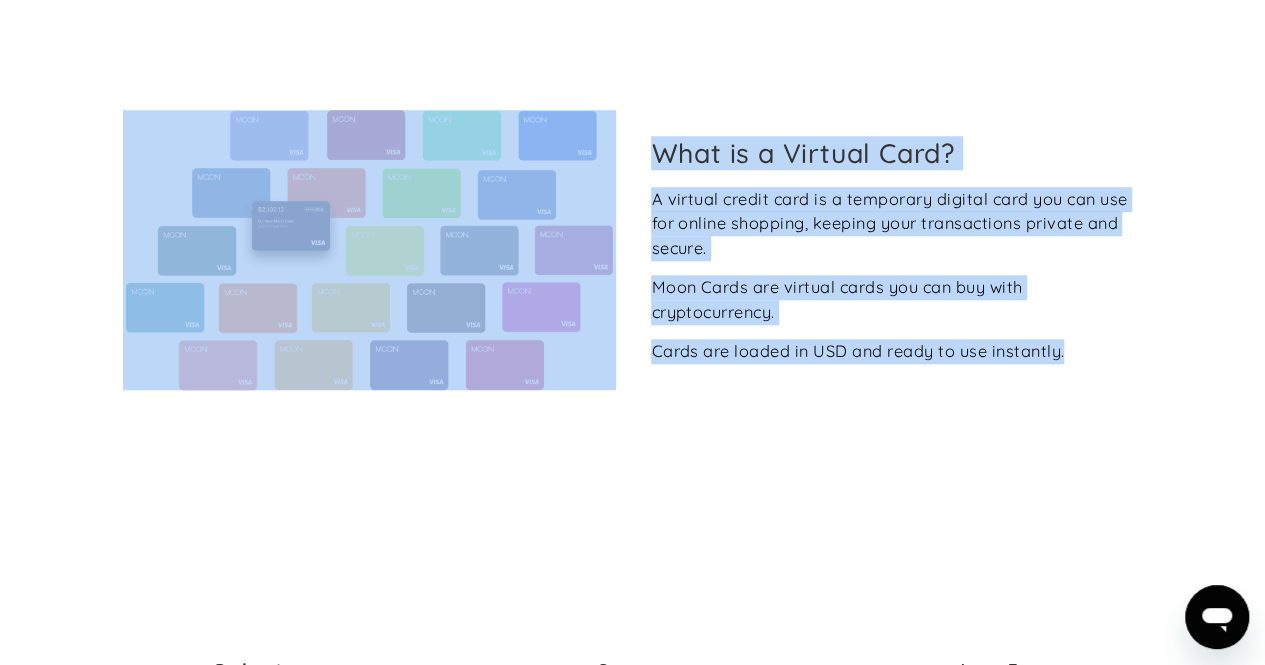 click on "What is a Virtual Card? A virtual credit card is a temporary digital card you can use for online shopping, keeping your transactions private and secure. Moon Cards are virtual cards you can buy with cryptocurrency. Cards are loaded in USD and ready to use instantly." at bounding box center (633, 250) 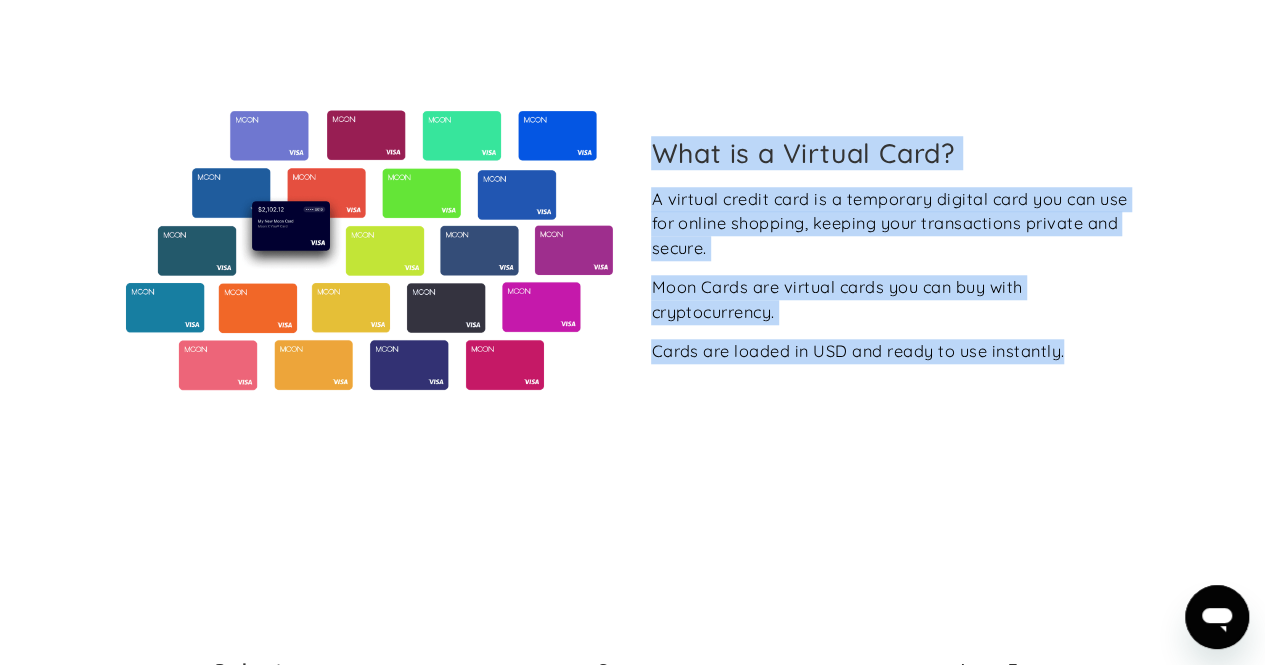 drag, startPoint x: 1016, startPoint y: 342, endPoint x: 658, endPoint y: 147, distance: 407.66284 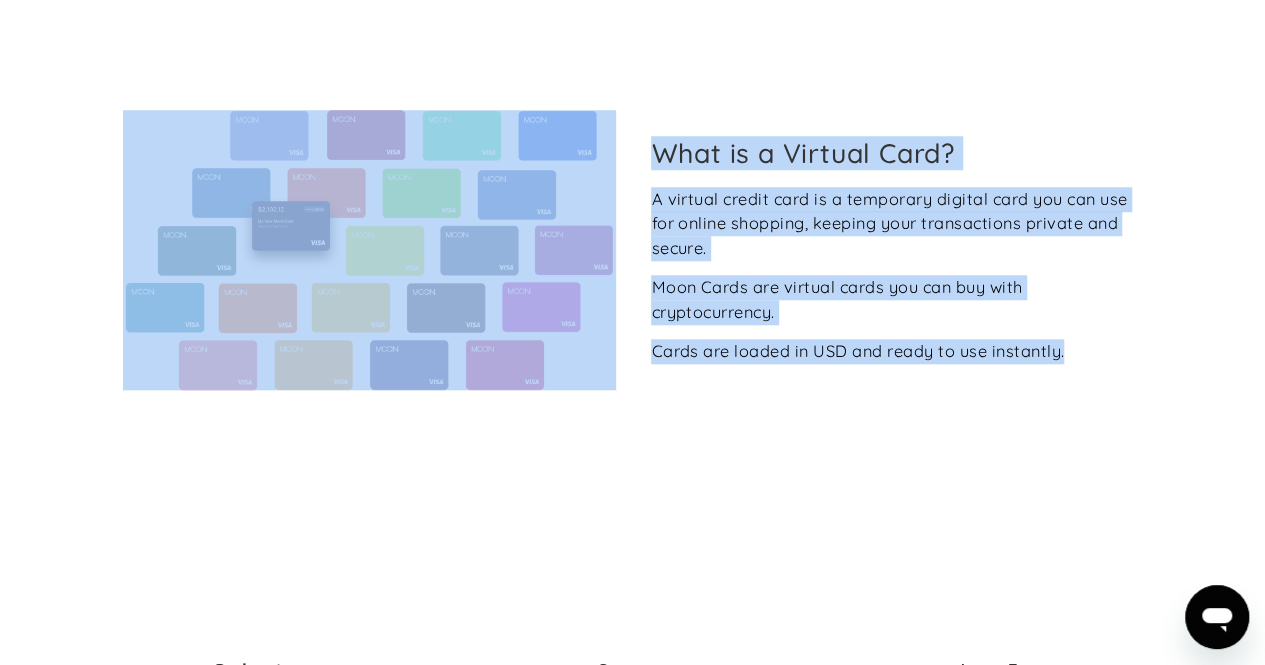 drag, startPoint x: 888, startPoint y: 293, endPoint x: 644, endPoint y: 144, distance: 285.89682 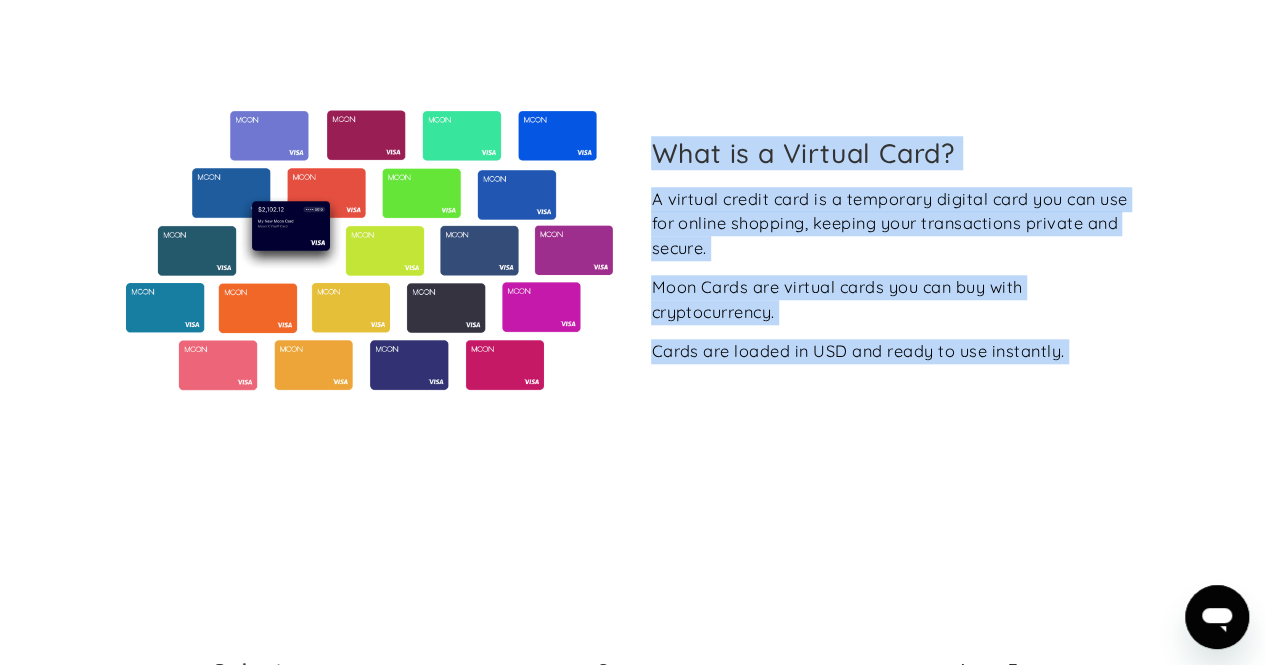drag, startPoint x: 662, startPoint y: 122, endPoint x: 1085, endPoint y: 381, distance: 495.99396 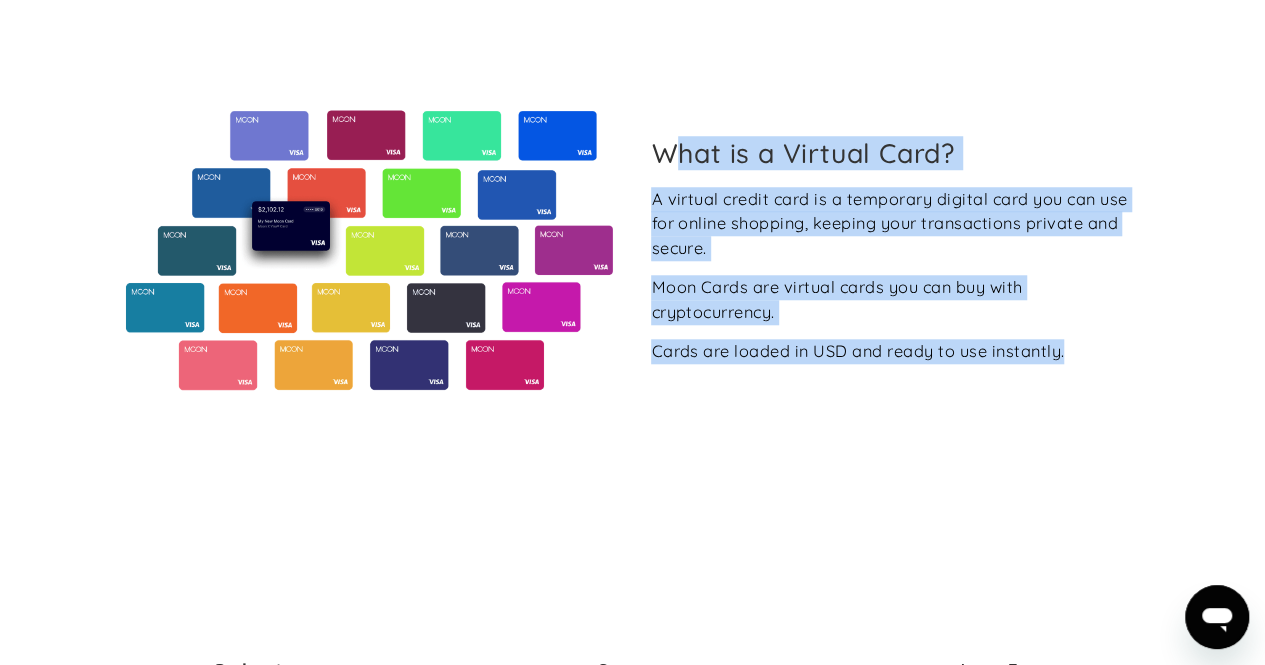 drag, startPoint x: 1096, startPoint y: 368, endPoint x: 668, endPoint y: 135, distance: 487.312 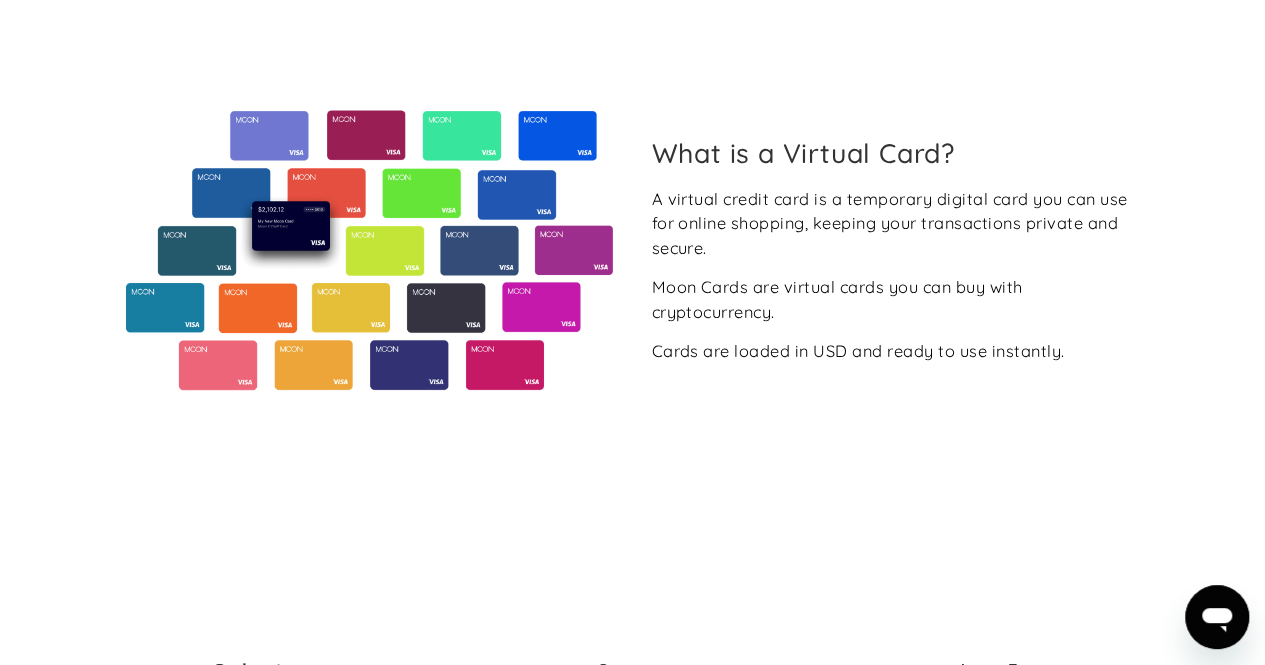 click on "What is a Virtual Card? A virtual credit card is a temporary digital card you can use for online shopping, keeping your transactions private and secure. Moon Cards are virtual cards you can buy with cryptocurrency. Cards are loaded in USD and ready to use instantly." at bounding box center (633, 250) 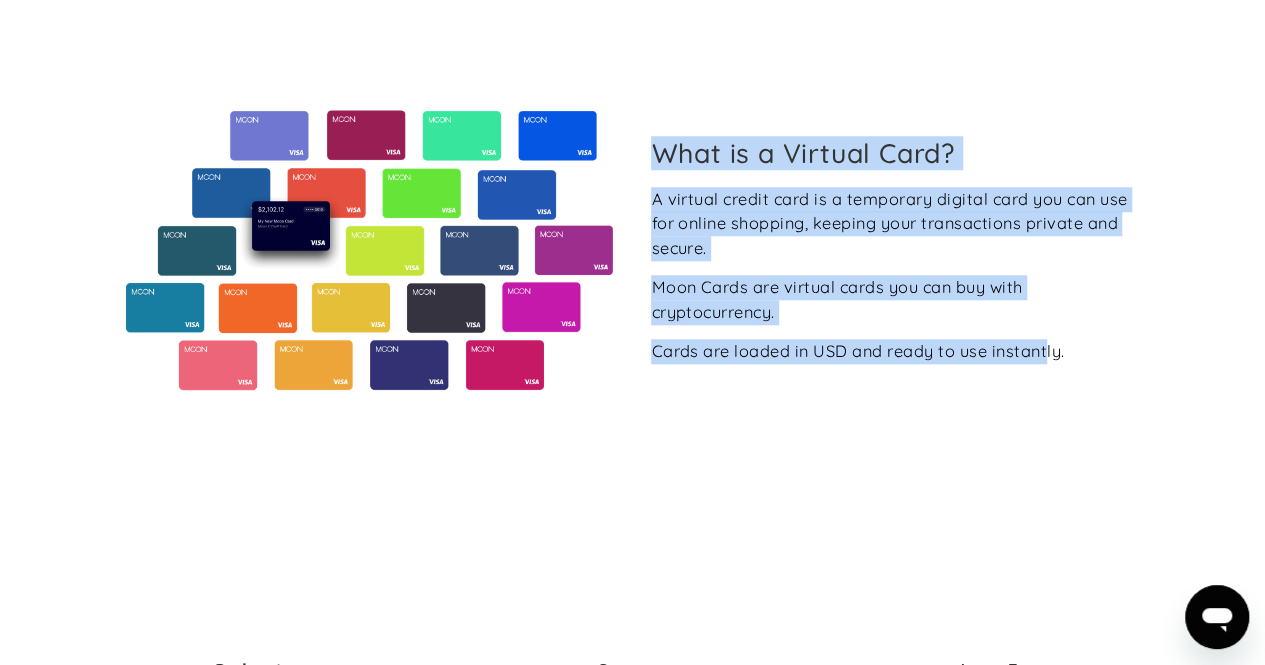 drag, startPoint x: 654, startPoint y: 130, endPoint x: 1050, endPoint y: 359, distance: 457.44617 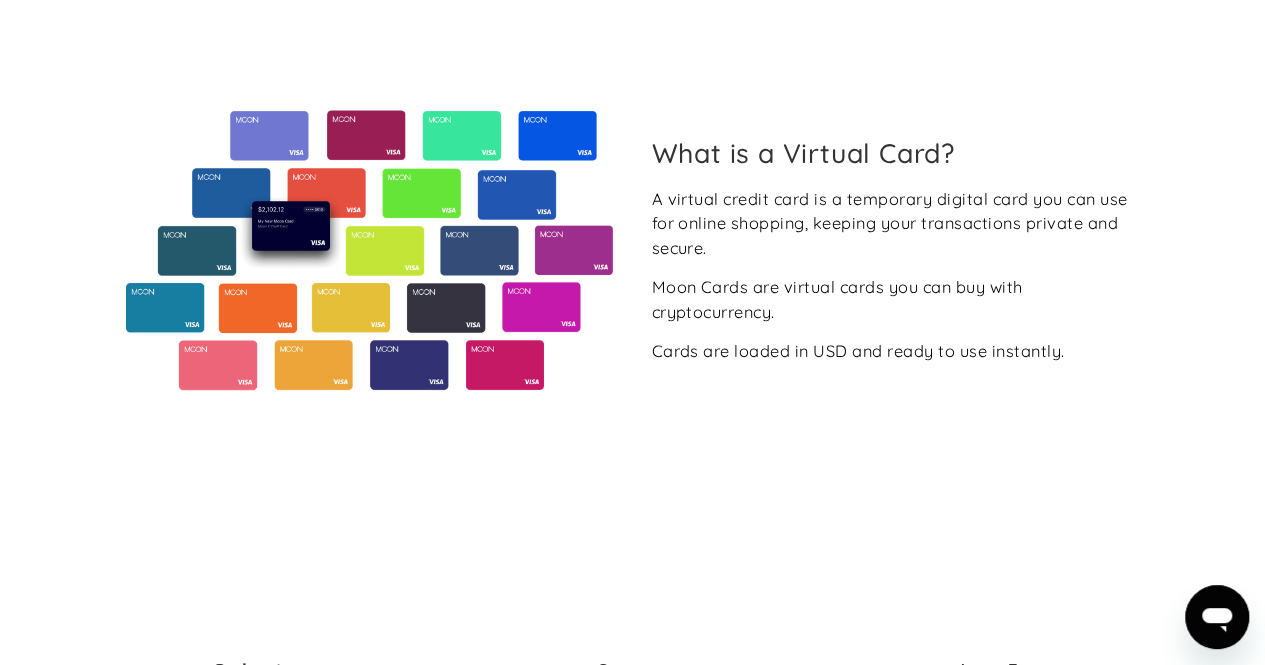 click on "What is a Virtual Card? A virtual credit card is a temporary digital card you can use for online shopping, keeping your transactions private and secure. Moon Cards are virtual cards you can buy with cryptocurrency. Cards are loaded in USD and ready to use instantly." at bounding box center [633, 250] 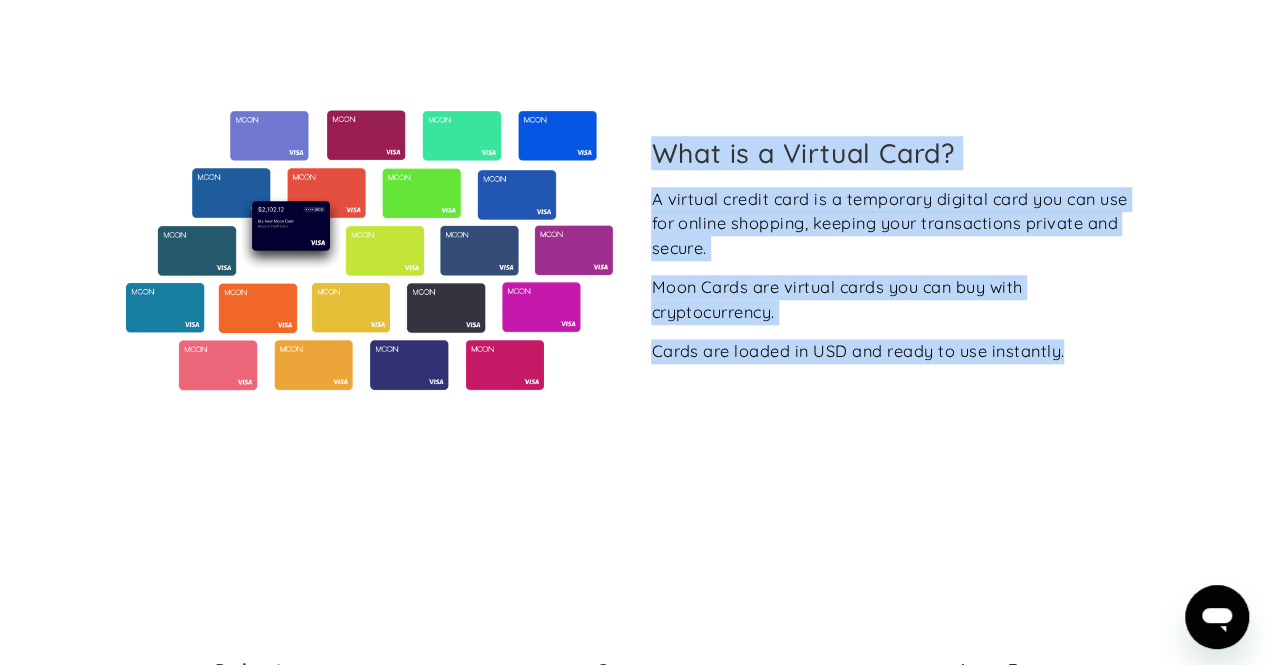 drag, startPoint x: 1090, startPoint y: 359, endPoint x: 660, endPoint y: 139, distance: 483.01138 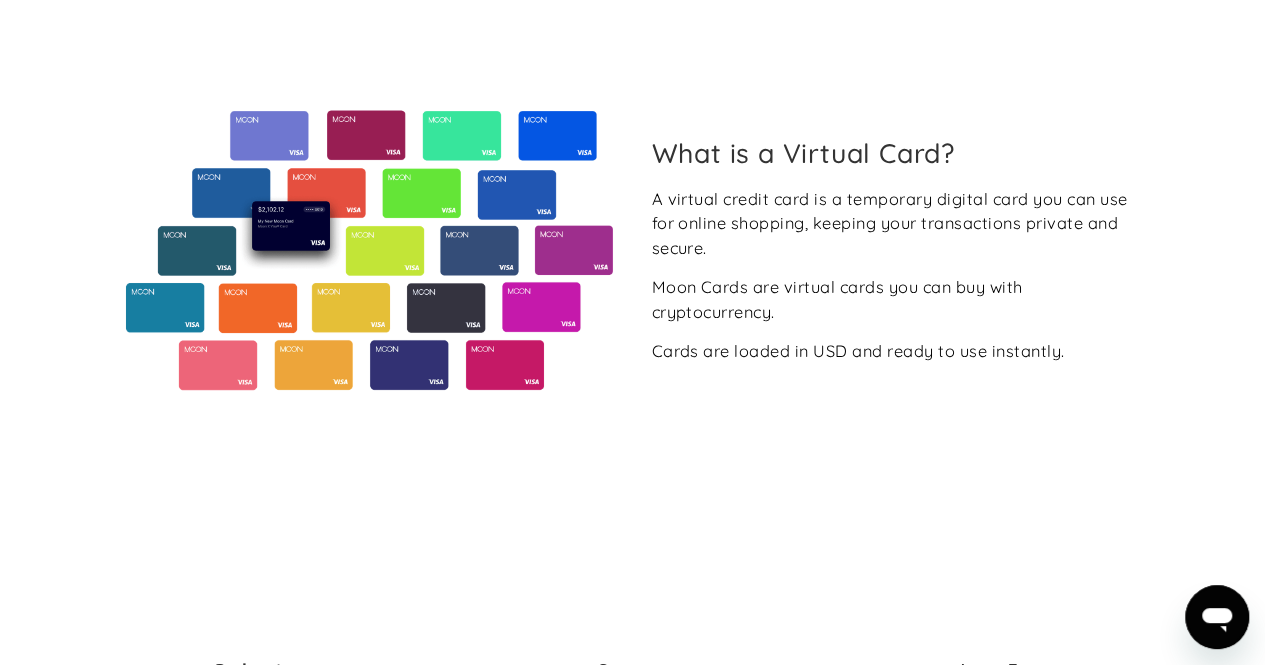 click on "What is a Virtual Card? A virtual credit card is a temporary digital card you can use for online shopping, keeping your transactions private and secure. Moon Cards are virtual cards you can buy with cryptocurrency. Cards are loaded in USD and ready to use instantly." at bounding box center (633, 250) 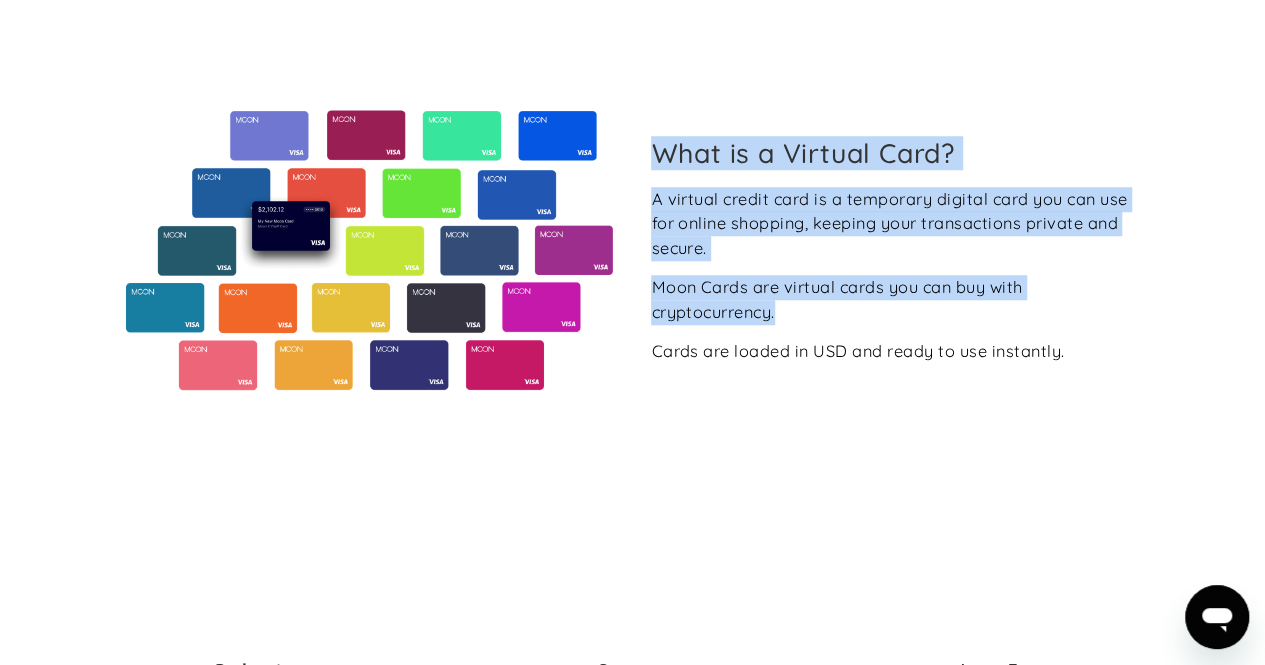 drag, startPoint x: 693, startPoint y: 164, endPoint x: 1118, endPoint y: 373, distance: 473.60956 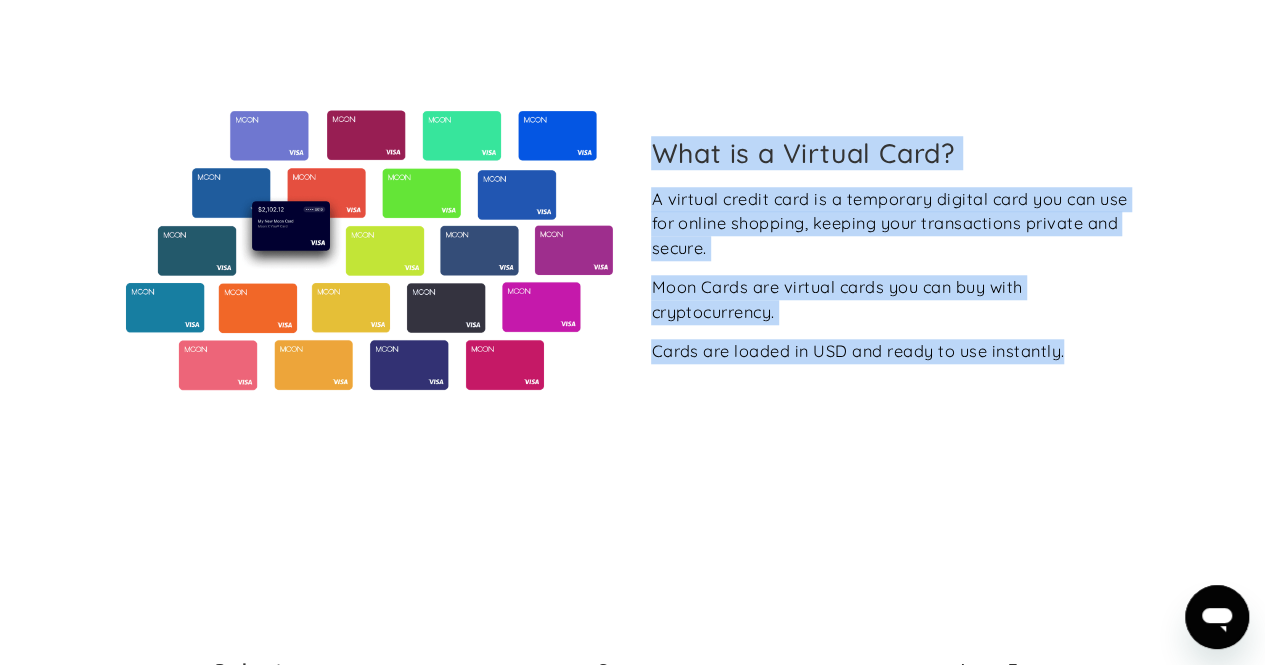drag, startPoint x: 978, startPoint y: 315, endPoint x: 644, endPoint y: 150, distance: 372.53323 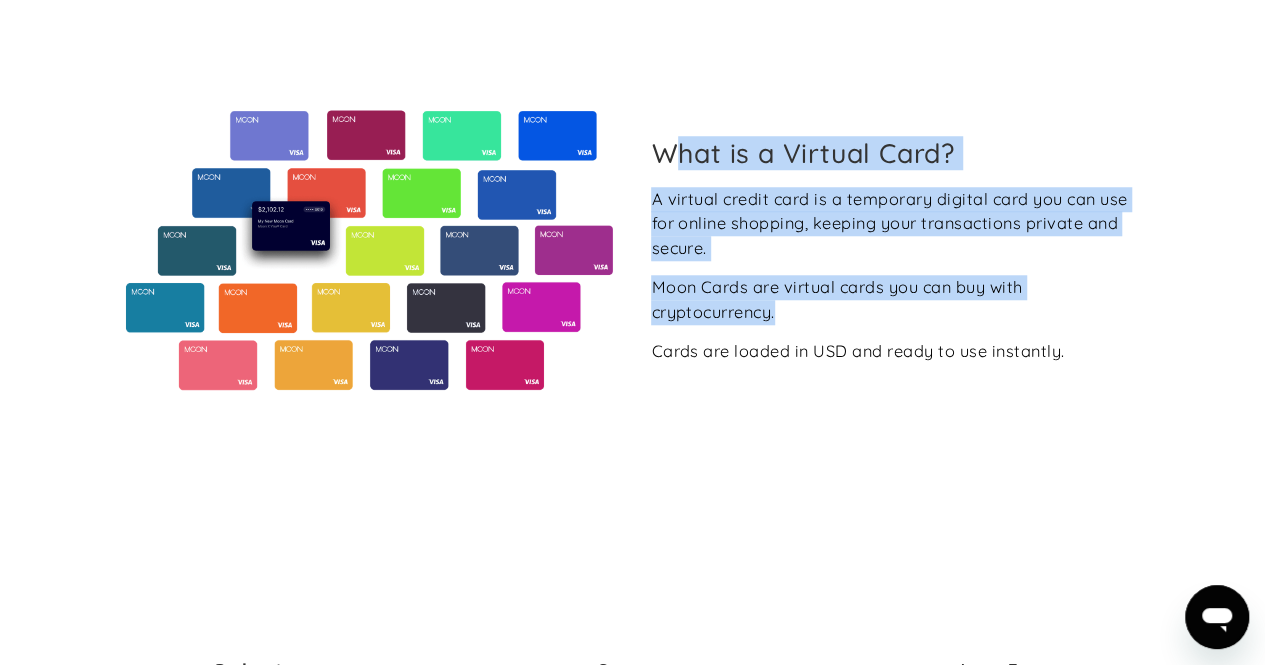 drag 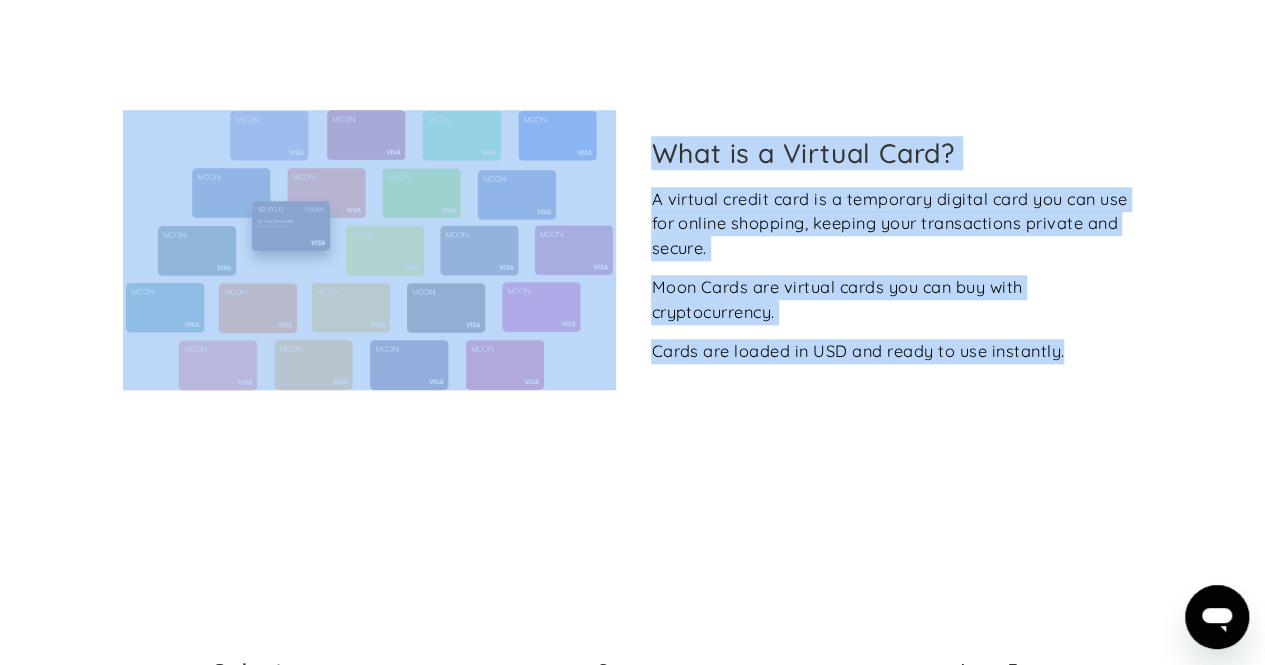 drag, startPoint x: 1037, startPoint y: 347, endPoint x: 636, endPoint y: 129, distance: 456.42633 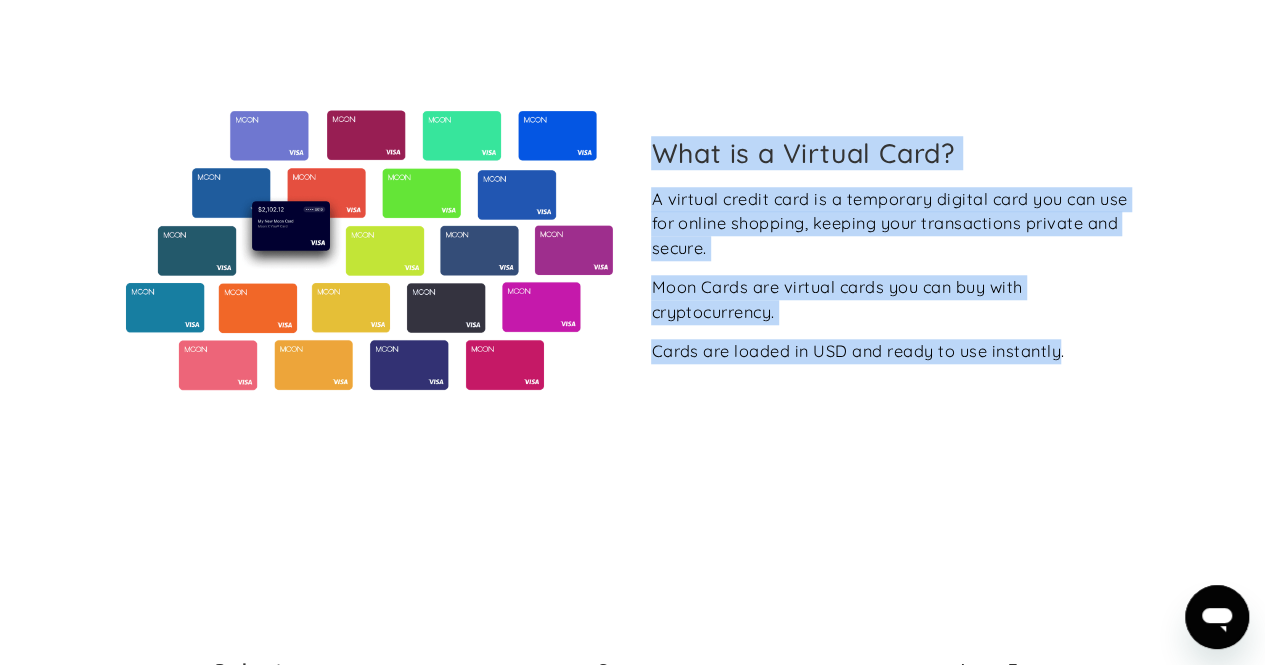 drag, startPoint x: 766, startPoint y: 203, endPoint x: 1074, endPoint y: 385, distance: 357.75412 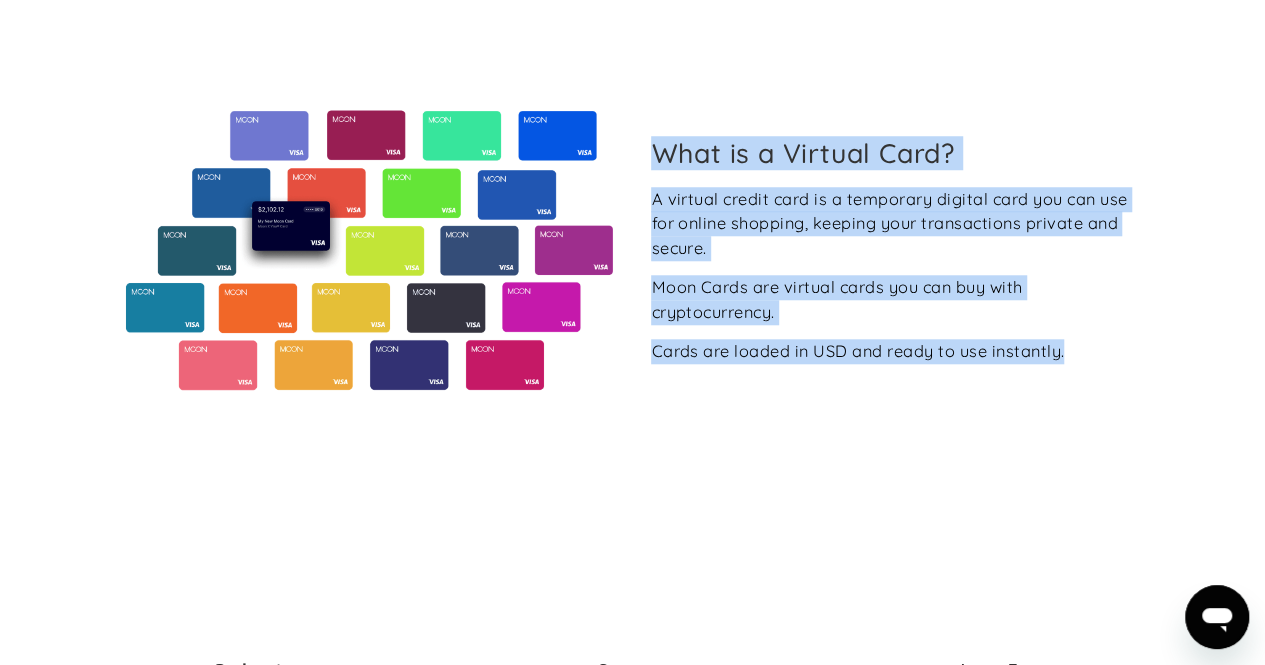 click on "What is a Virtual Card? A virtual credit card is a temporary digital card you can use for online shopping, keeping your transactions private and secure. Moon Cards are virtual cards you can buy with cryptocurrency. Cards are loaded in USD and ready to use instantly." at bounding box center (633, 251) 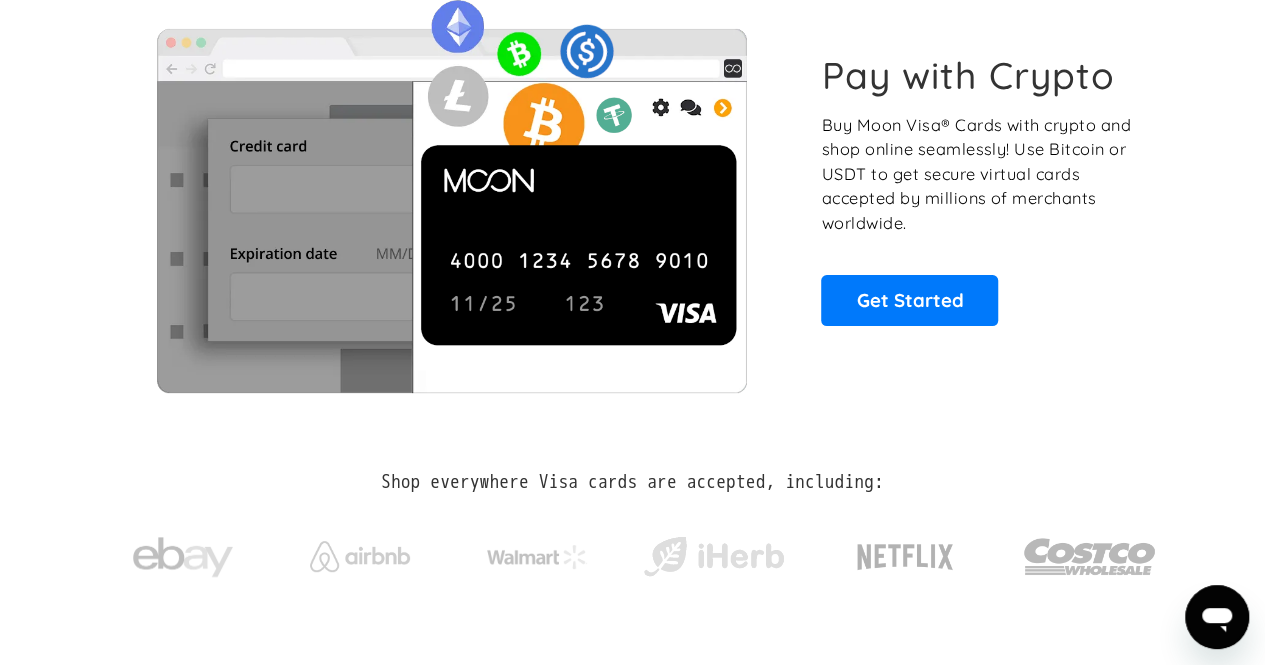 scroll, scrollTop: 0, scrollLeft: 0, axis: both 